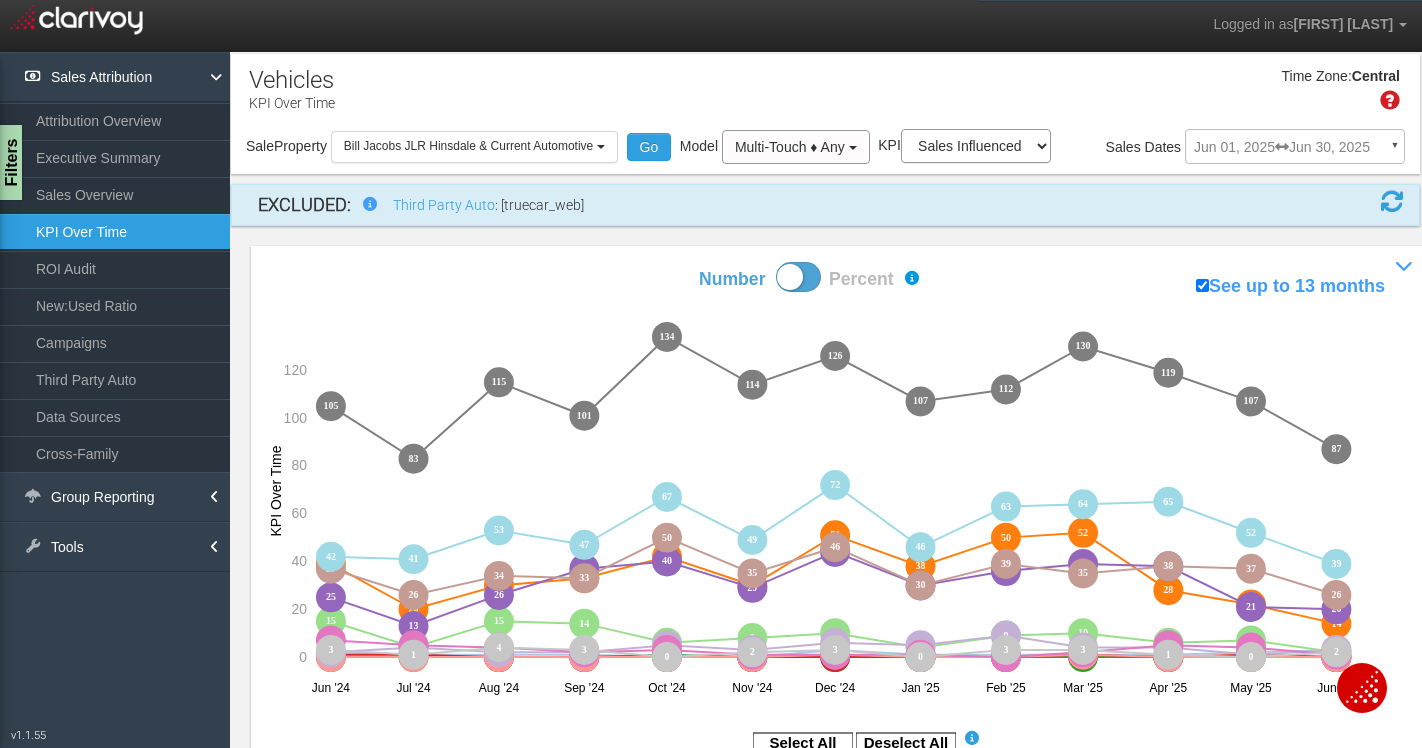scroll, scrollTop: 0, scrollLeft: 0, axis: both 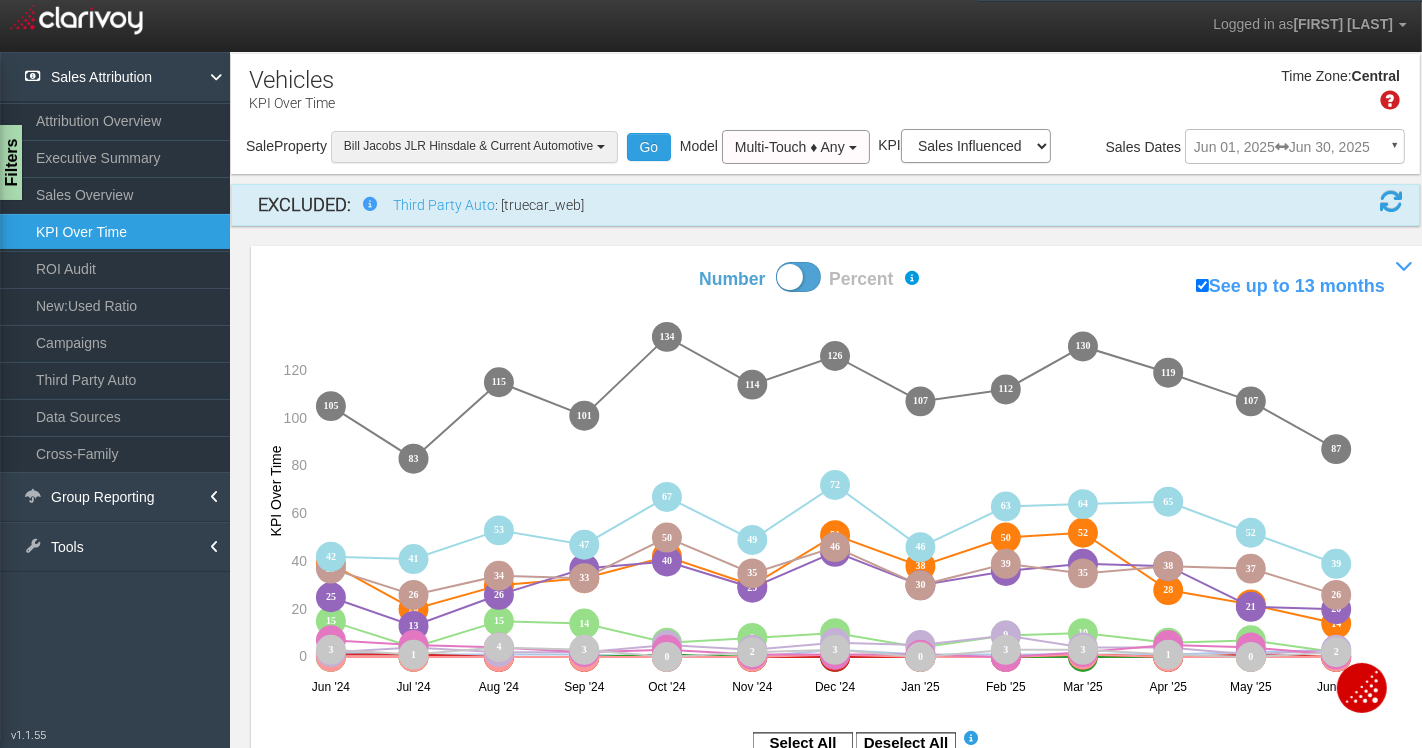 click on "Bill Jacobs JLR Hinsdale & Current Automotive" at bounding box center [474, 146] 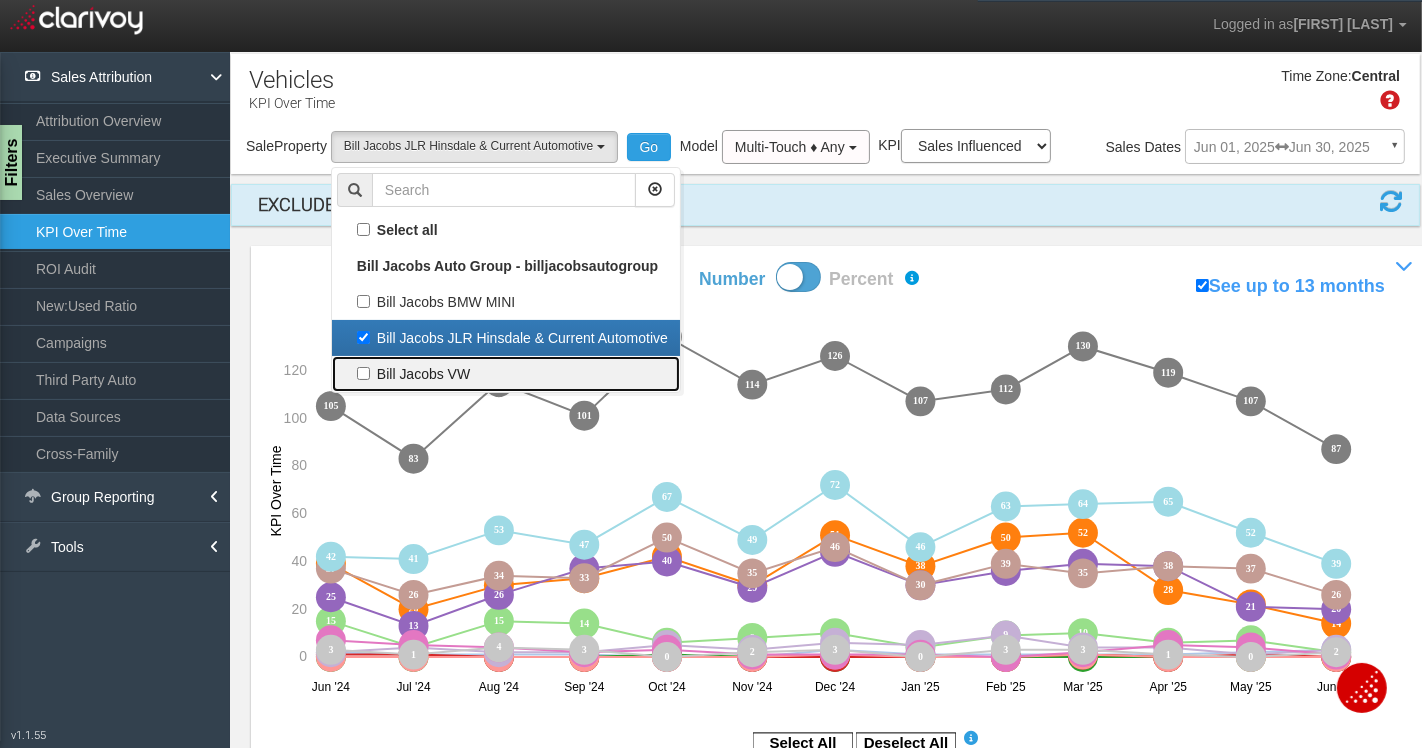 click on "Bill Jacobs VW" at bounding box center [506, 230] 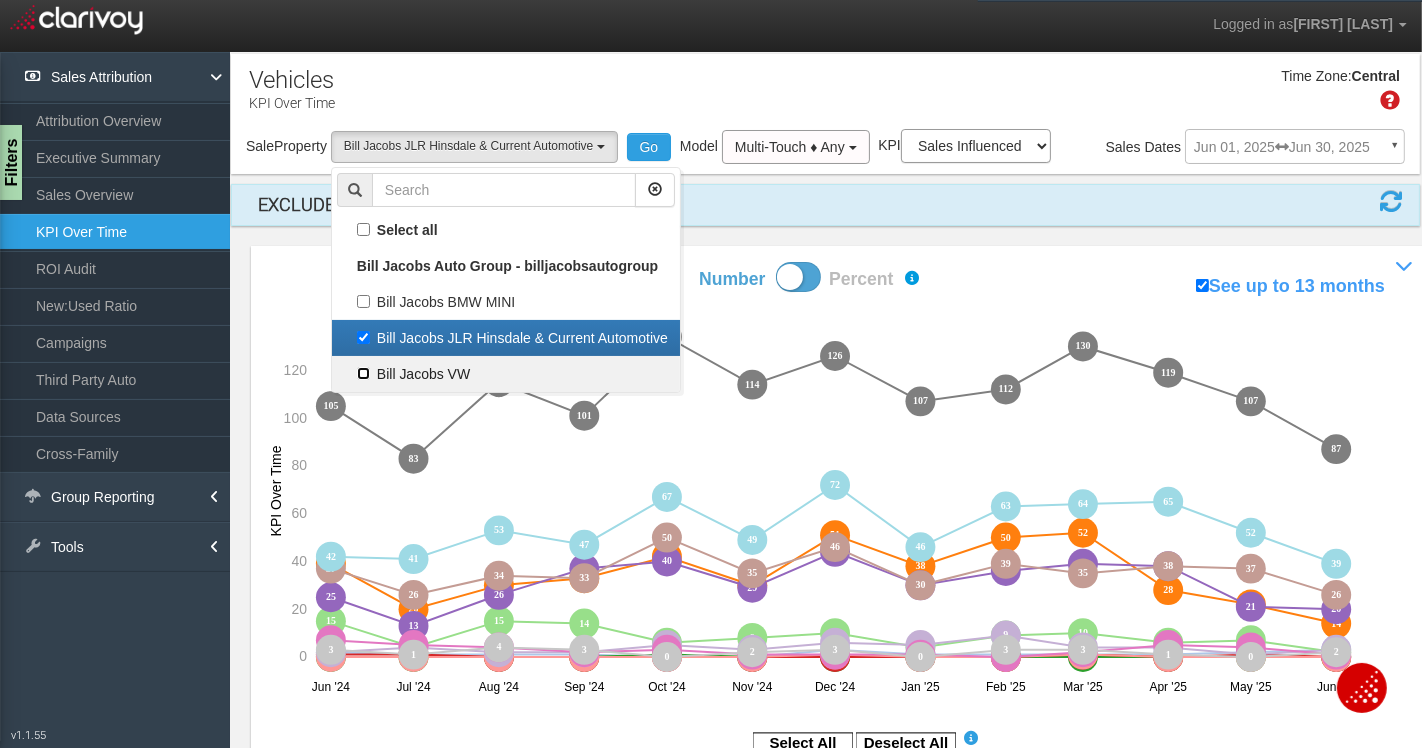 click on "Bill Jacobs VW" at bounding box center (363, 229) 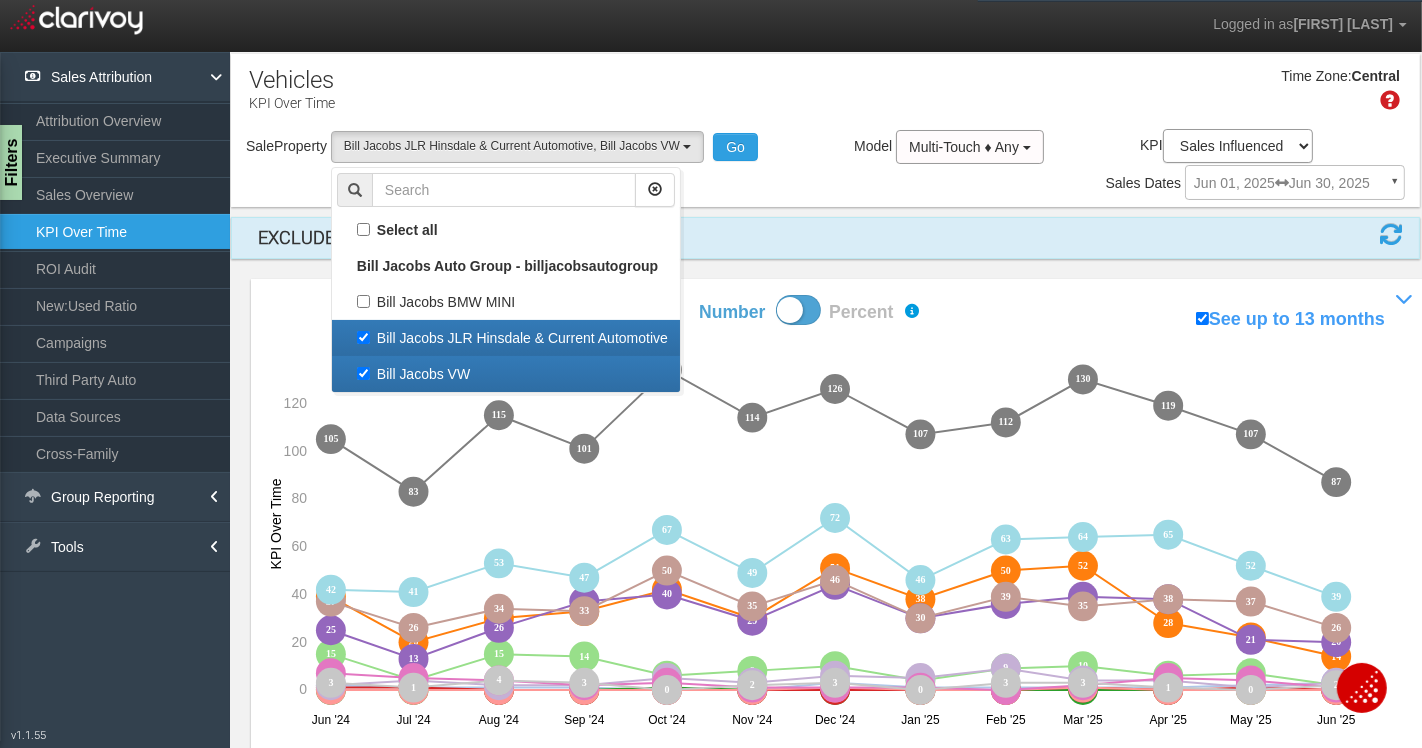 scroll, scrollTop: 34, scrollLeft: 0, axis: vertical 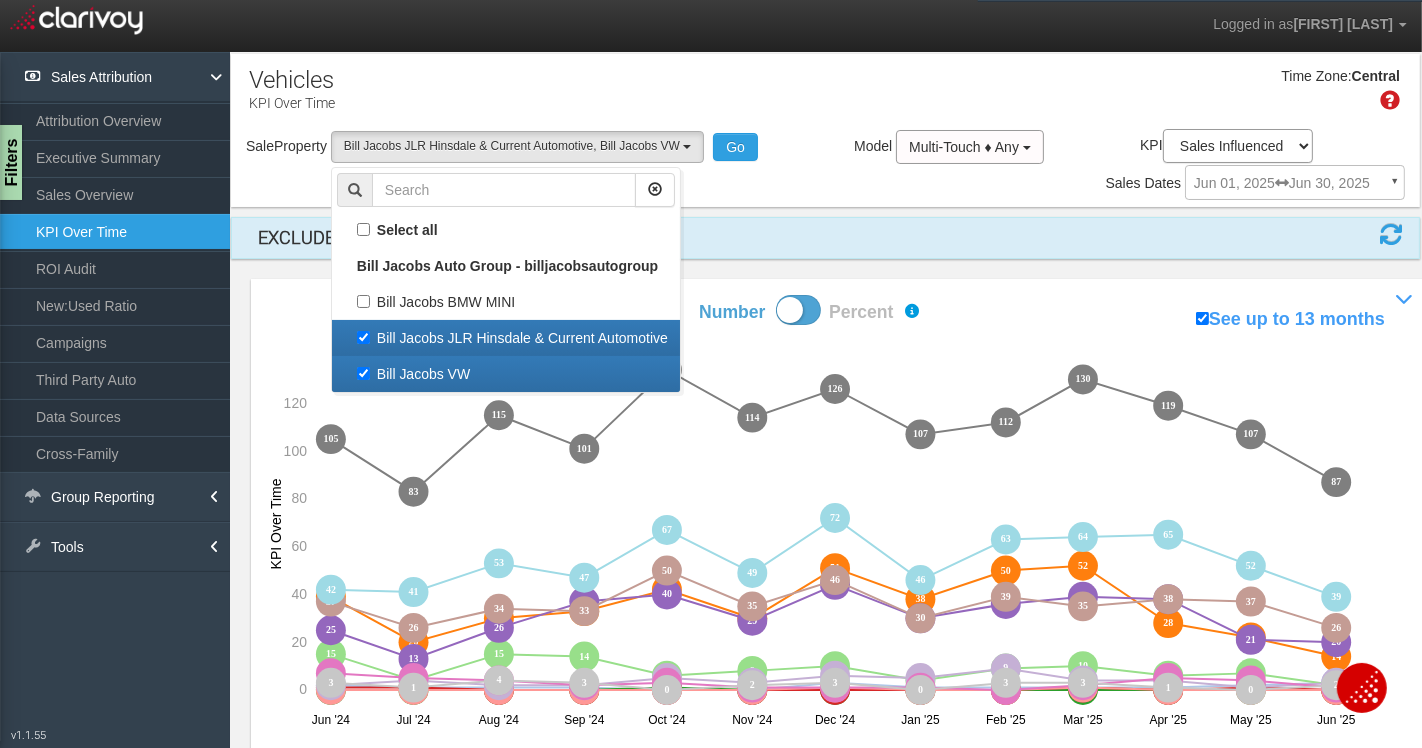click on "Bill Jacobs JLR Hinsdale & Current Automotive" at bounding box center (506, 338) 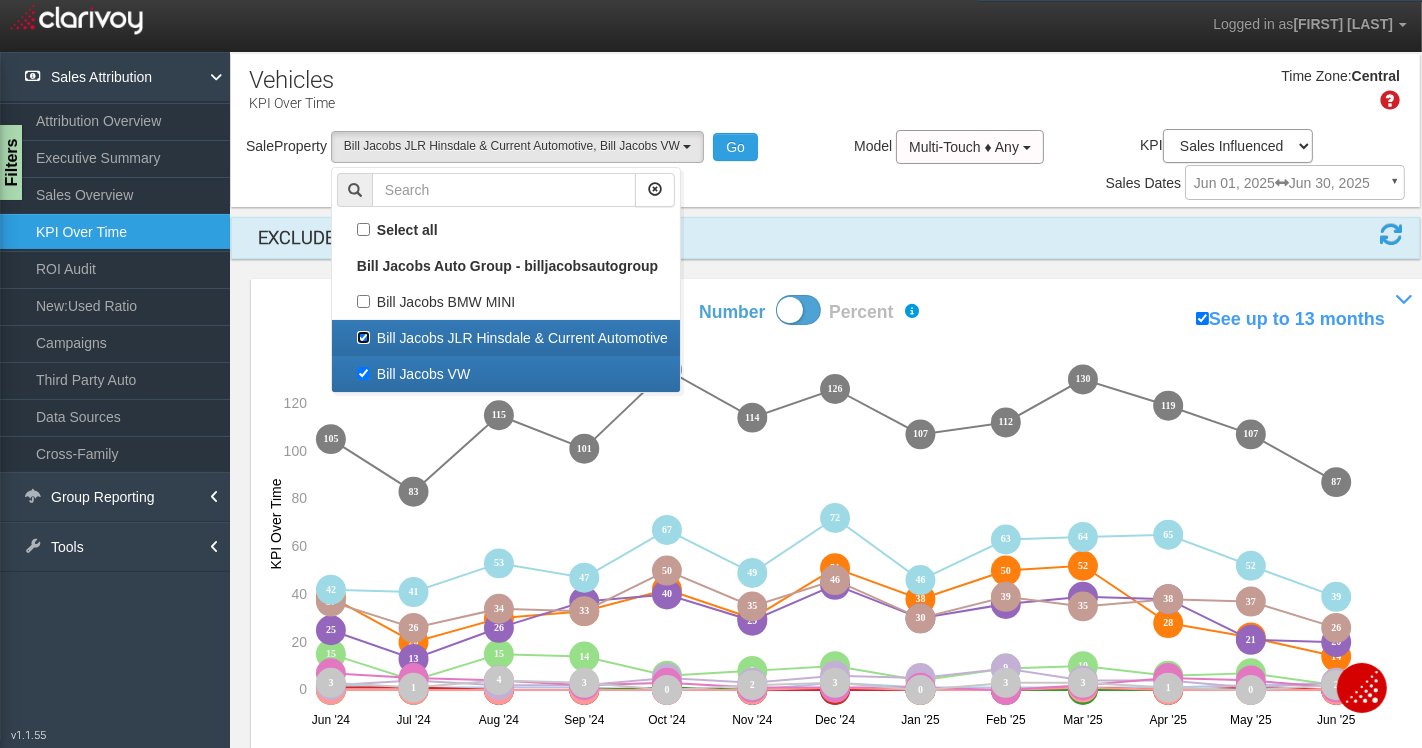 click on "Bill Jacobs JLR Hinsdale & Current Automotive" at bounding box center [363, 337] 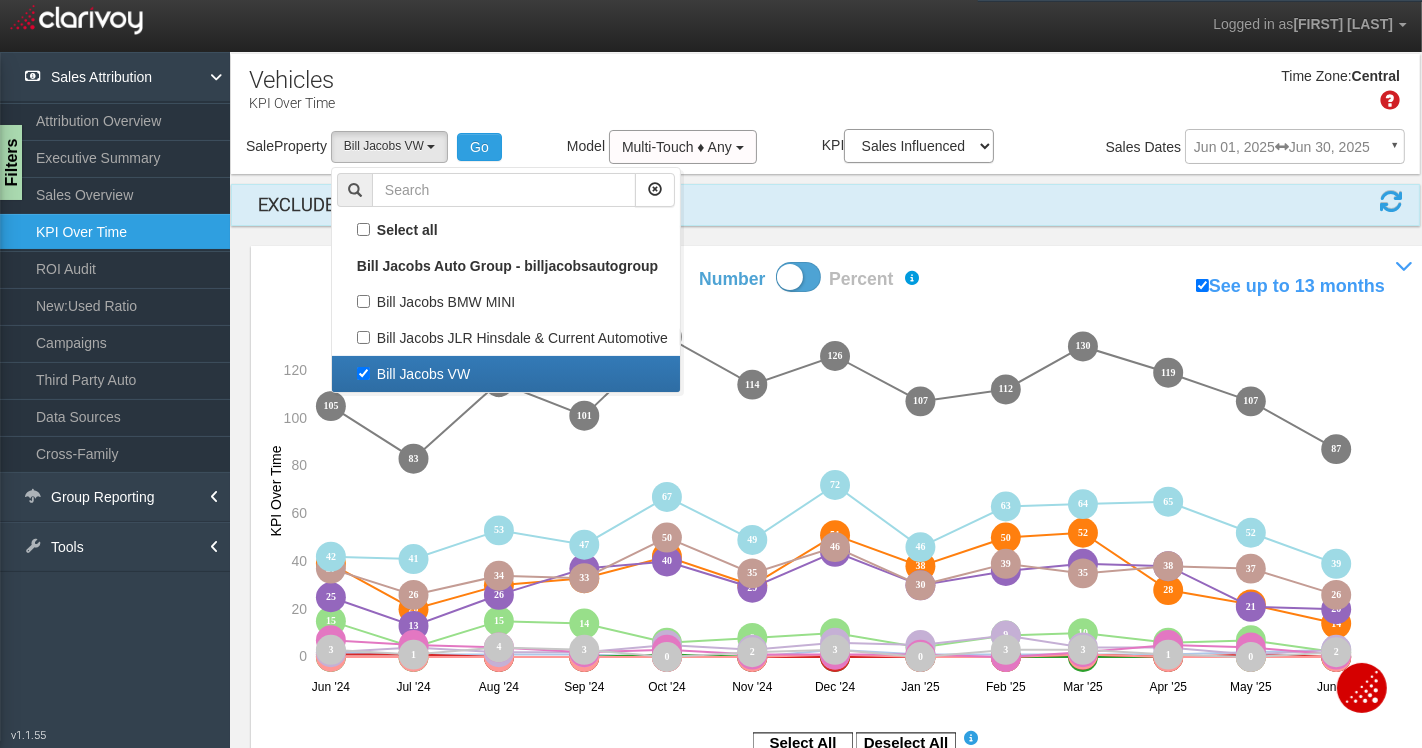 click on "Sale  Property
Loading
[FIRST] [LAST] BMW MINI [FIRST] [LAST] JLR Hinsdale & Current Automotive [FIRST] [LAST] VW [FIRST] [LAST] VW     Select all  [FIRST] [LAST] Auto Group - [EMAIL]  [FIRST] [LAST] BMW MINI  [FIRST] [LAST] JLR Hinsdale & Current Automotive  [FIRST] [LAST] VW
Go
Model 			 				  Multi-Touch ♦ Any 			 			 				 				 				 				  Multi-Touch ♦ Any 				 				 				 				 				 				  Multi-Touch - Even 				 				 				 				 				 				  Multi-Touch - Parabolic 				 				 				 				 				 				  Multi-Touch - Binomial 				 				 				 				 				 				  First Touch 				 				 				 				 				 				  Last Touch
KPI
Sales Influenced Ad Spend Cost Per Sale
Sales
Dates
[MONTH] 01, [YEAR]   [MONTH] 30, [YEAR]
▼
to" at bounding box center (825, 150) 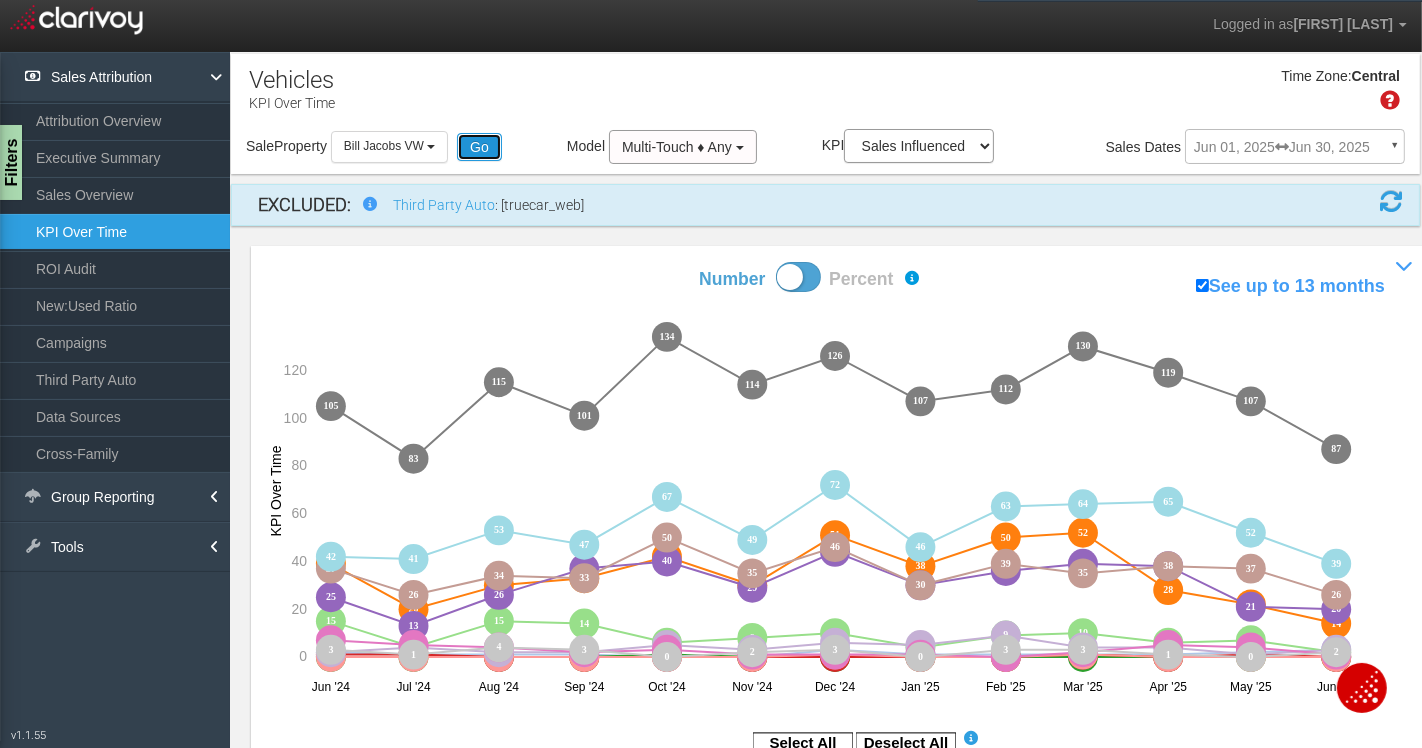 click on "Go" at bounding box center [479, 147] 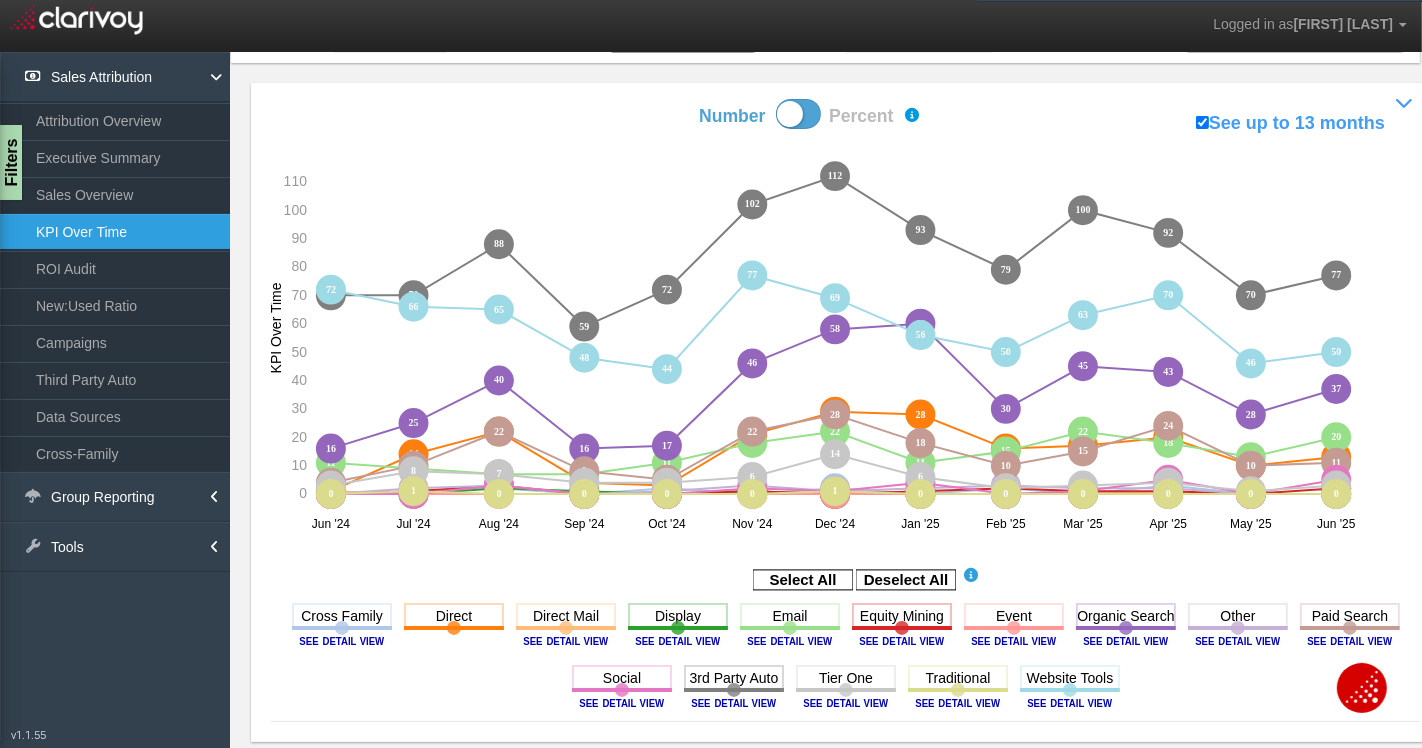 scroll, scrollTop: 0, scrollLeft: 0, axis: both 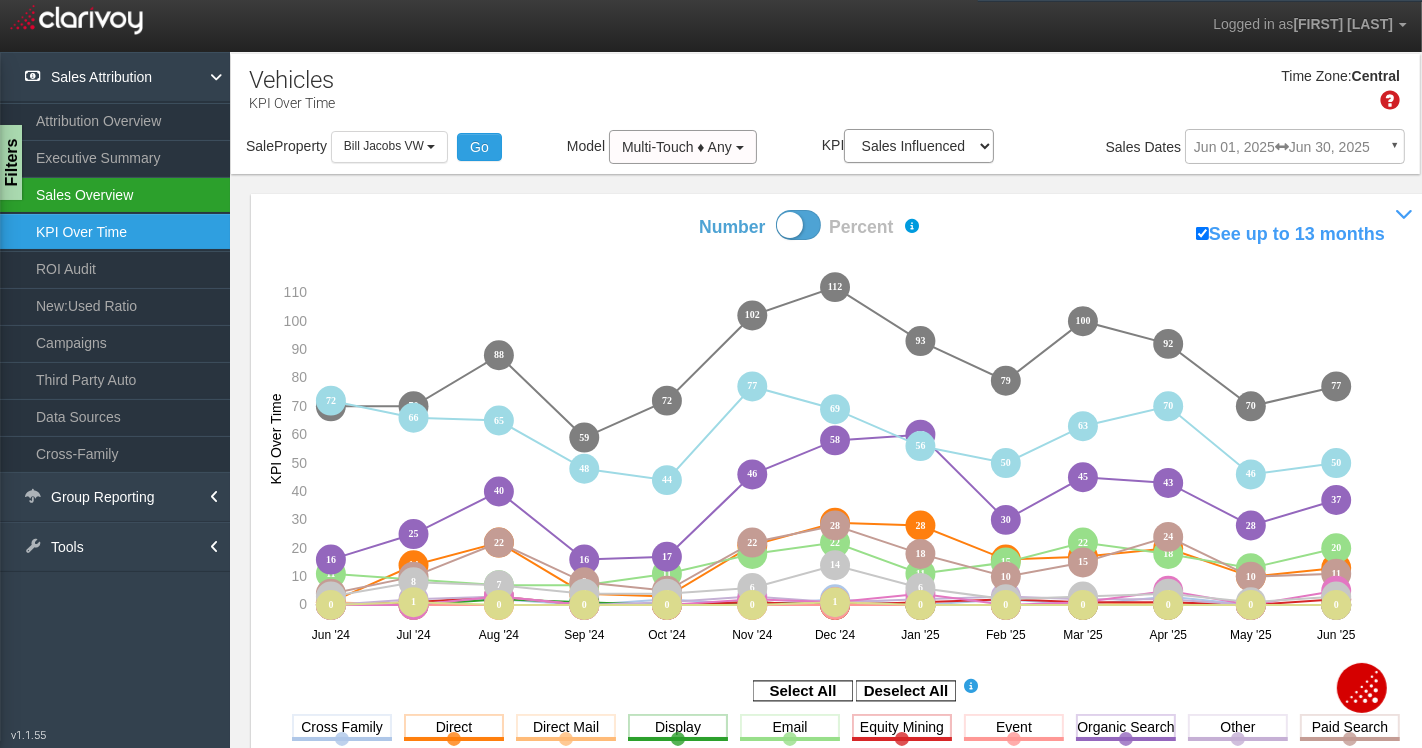 click on "Sales Overview" at bounding box center (115, 195) 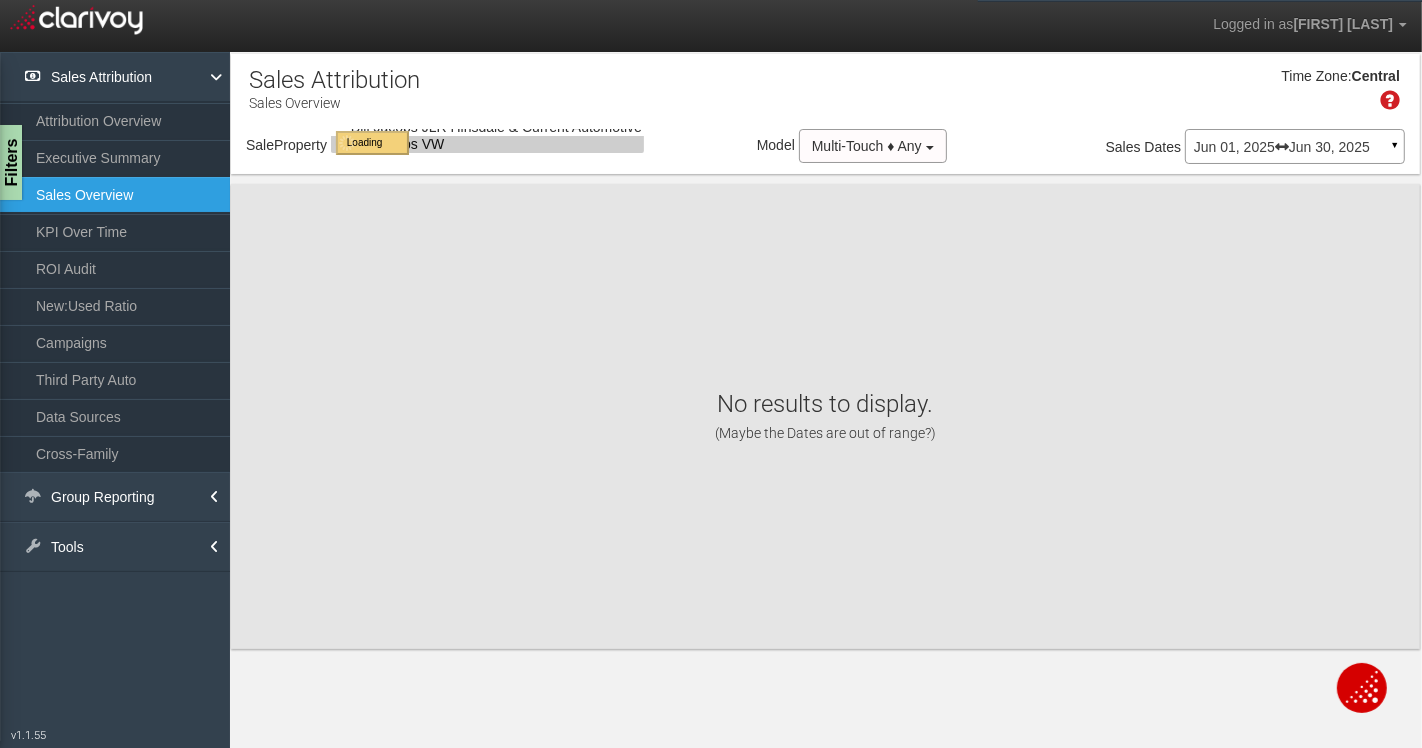 scroll, scrollTop: 0, scrollLeft: 0, axis: both 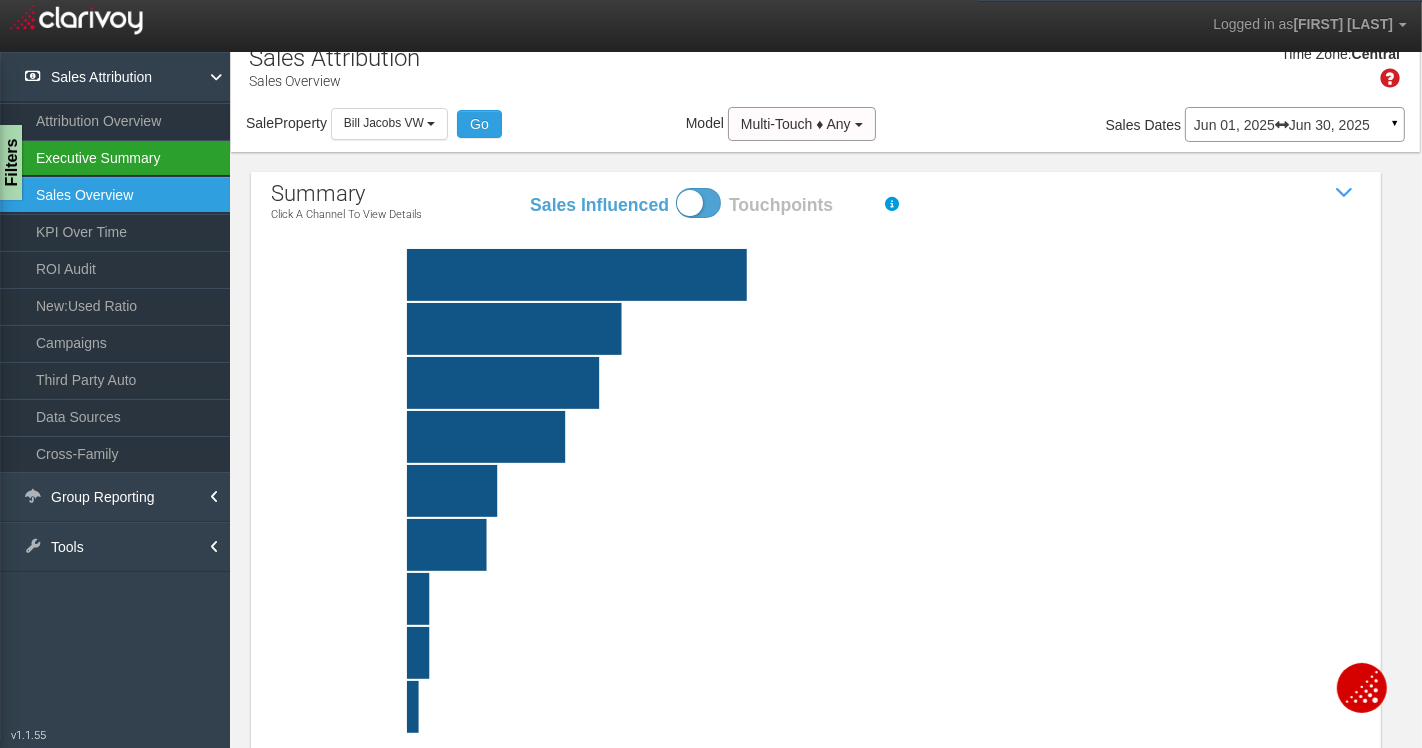click on "Executive Summary" at bounding box center (115, 158) 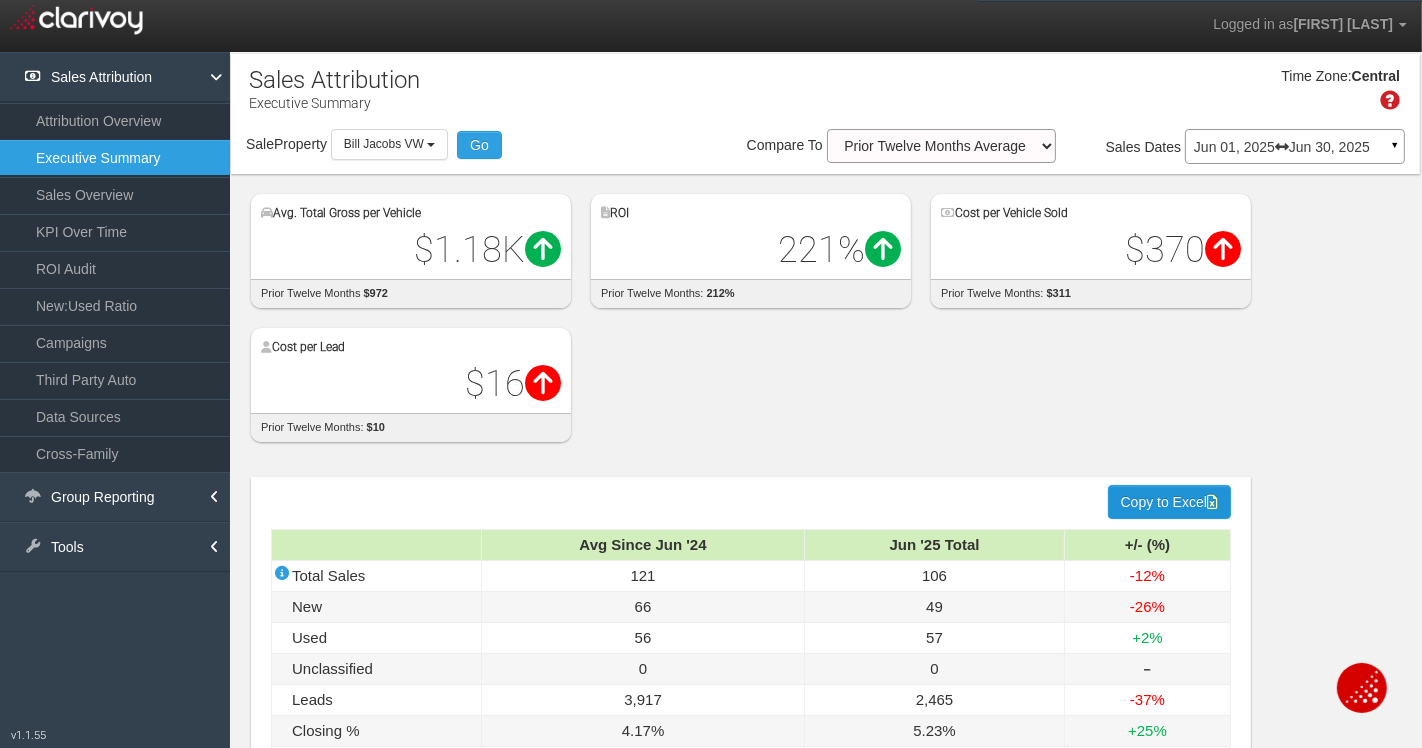 scroll, scrollTop: 0, scrollLeft: 0, axis: both 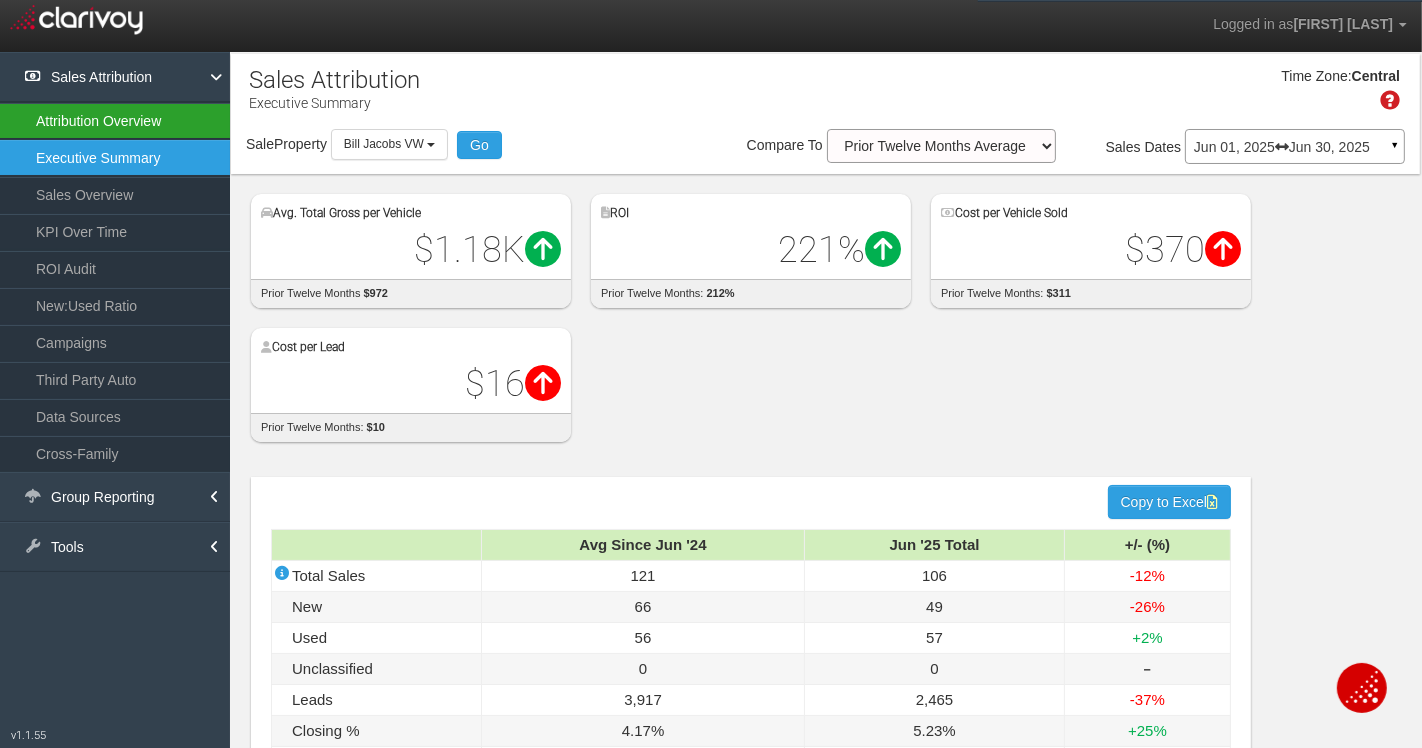 click on "Attribution Overview" at bounding box center (115, 121) 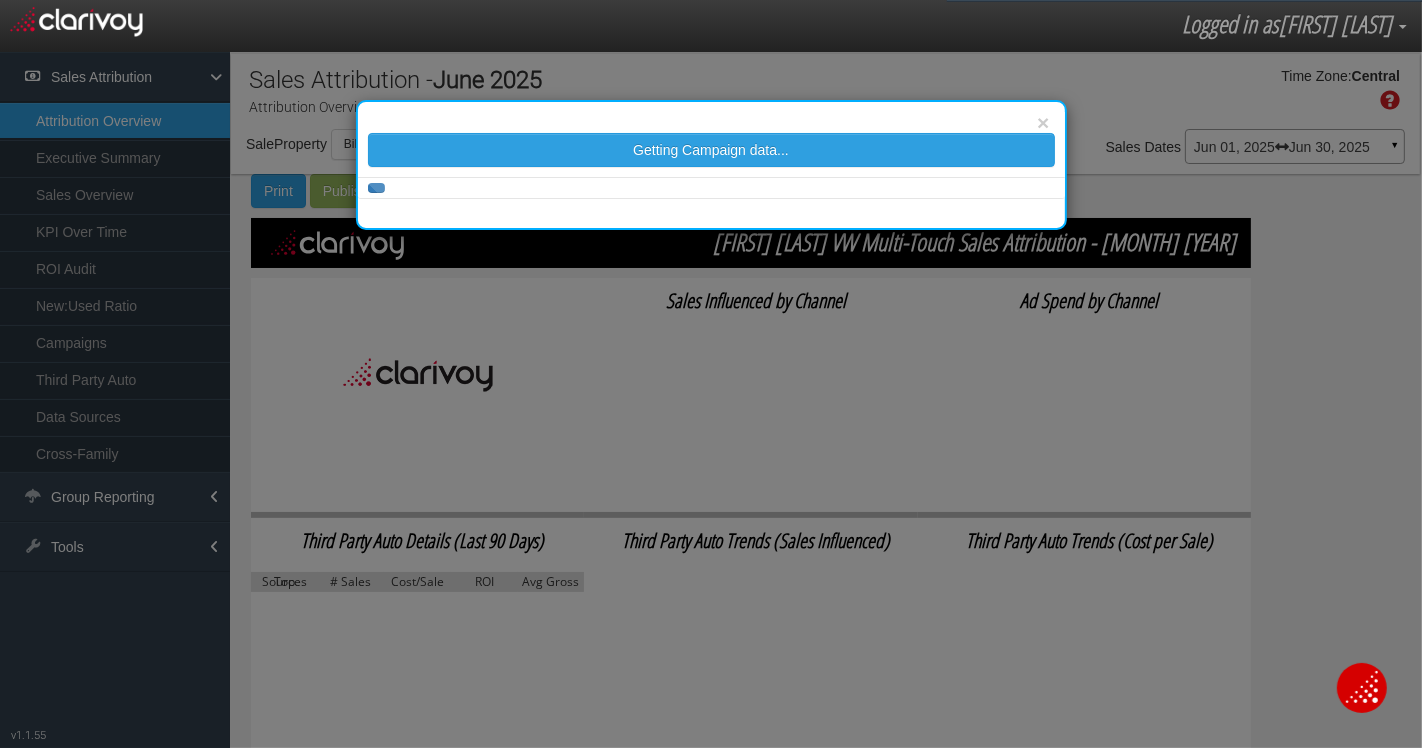 scroll, scrollTop: 0, scrollLeft: 0, axis: both 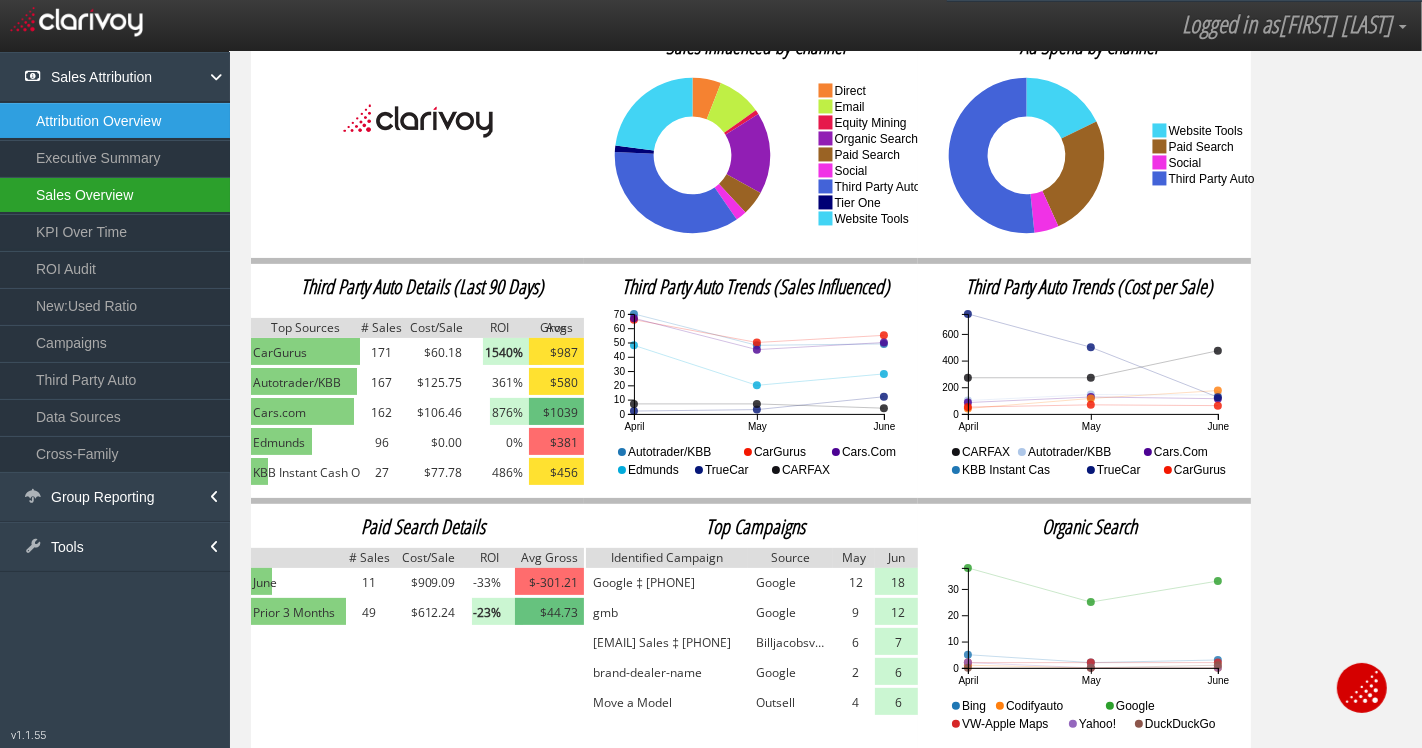 click on "Sales Overview" at bounding box center [115, 195] 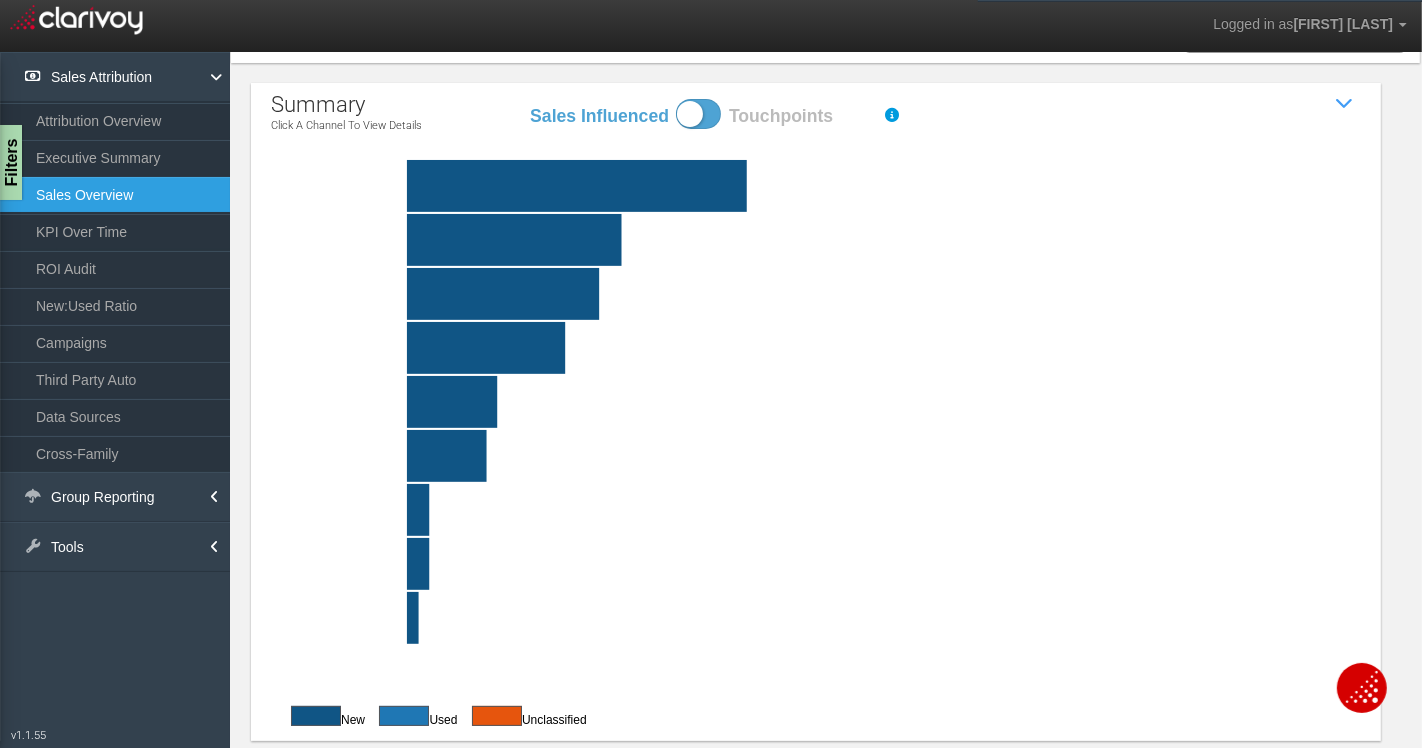 scroll, scrollTop: 0, scrollLeft: 0, axis: both 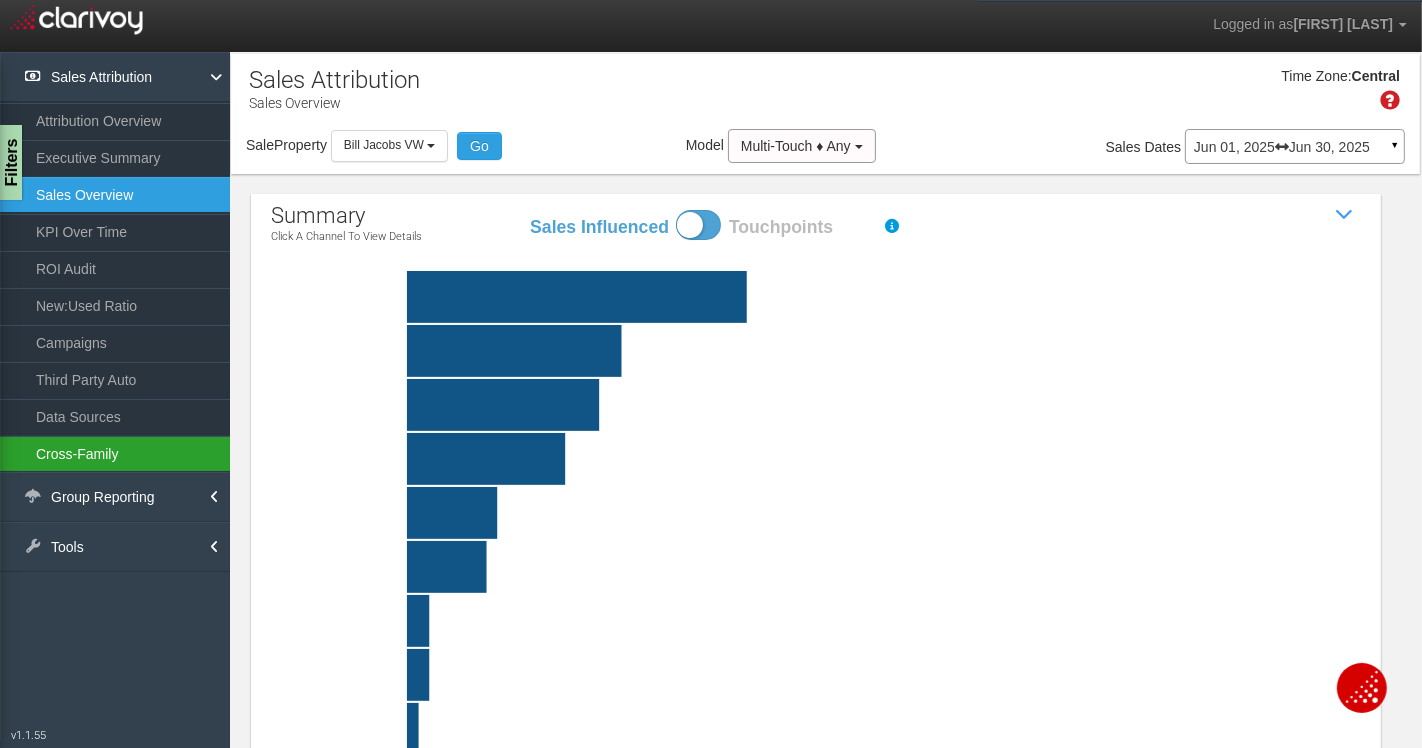 click on "Cross-Family" at bounding box center [115, 454] 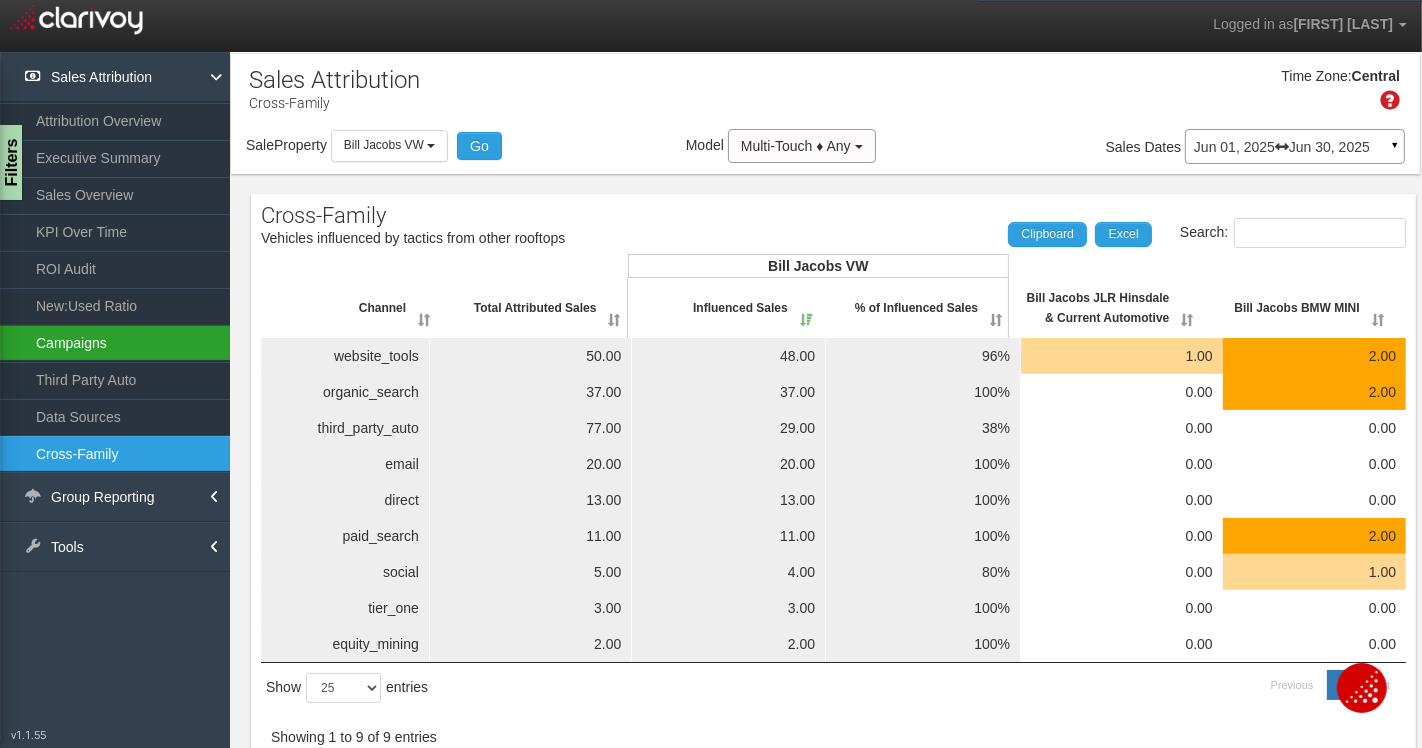 click on "Campaigns" at bounding box center [115, 343] 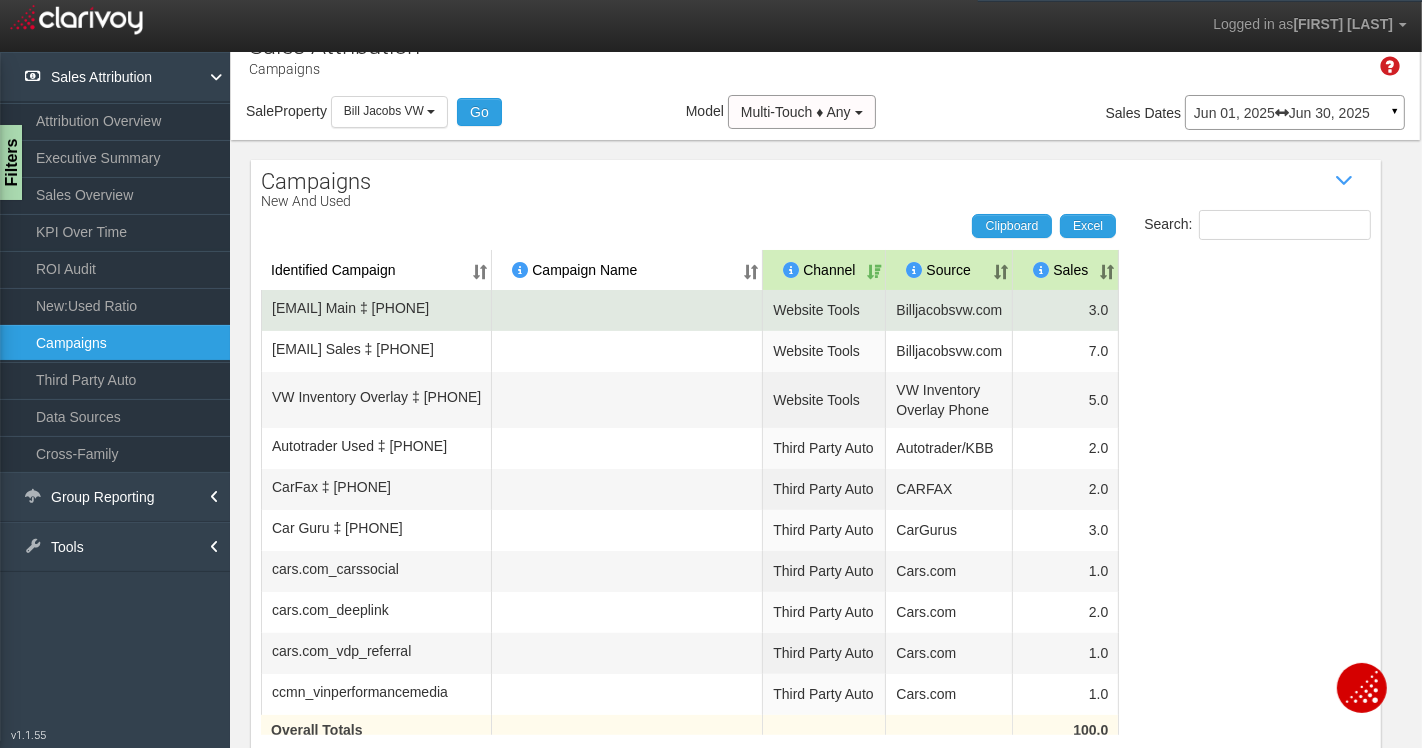 scroll, scrollTop: 0, scrollLeft: 0, axis: both 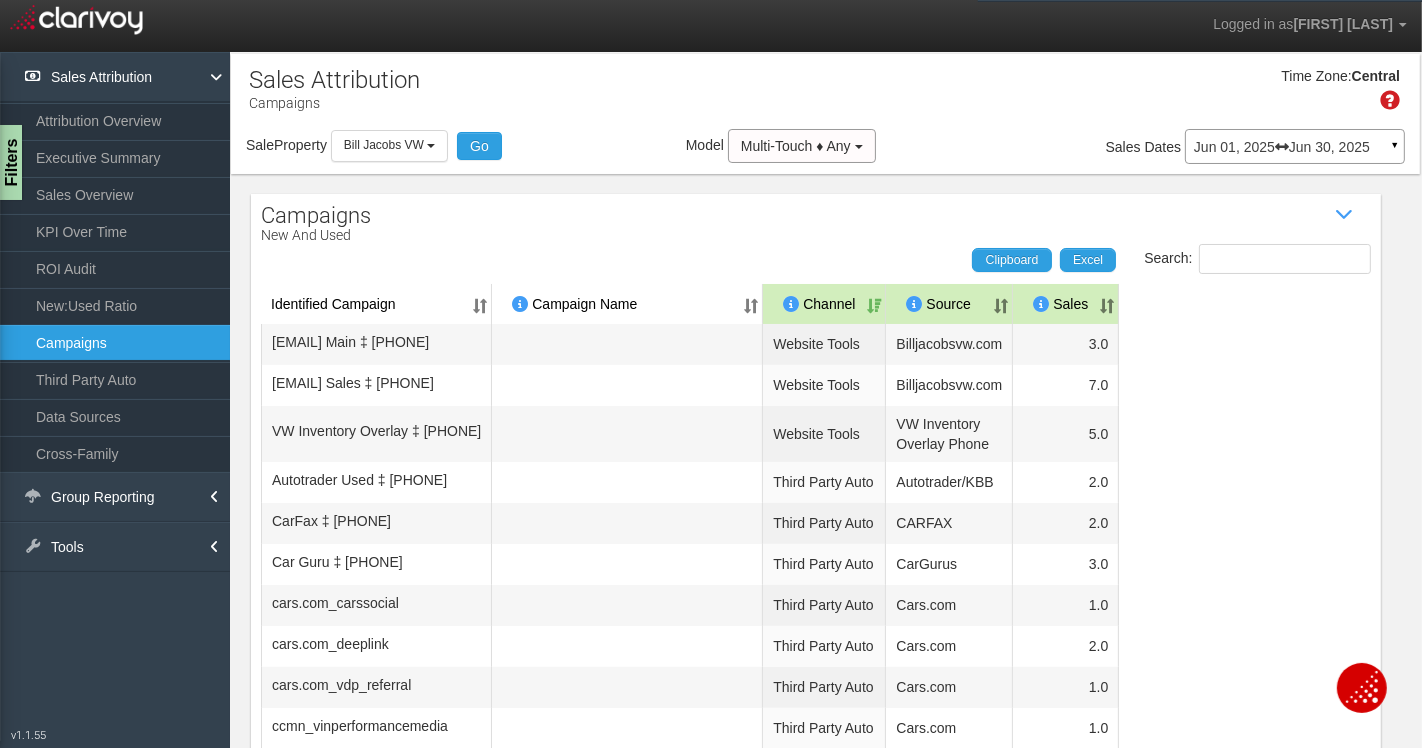 click on "Sales" at bounding box center [1066, 304] 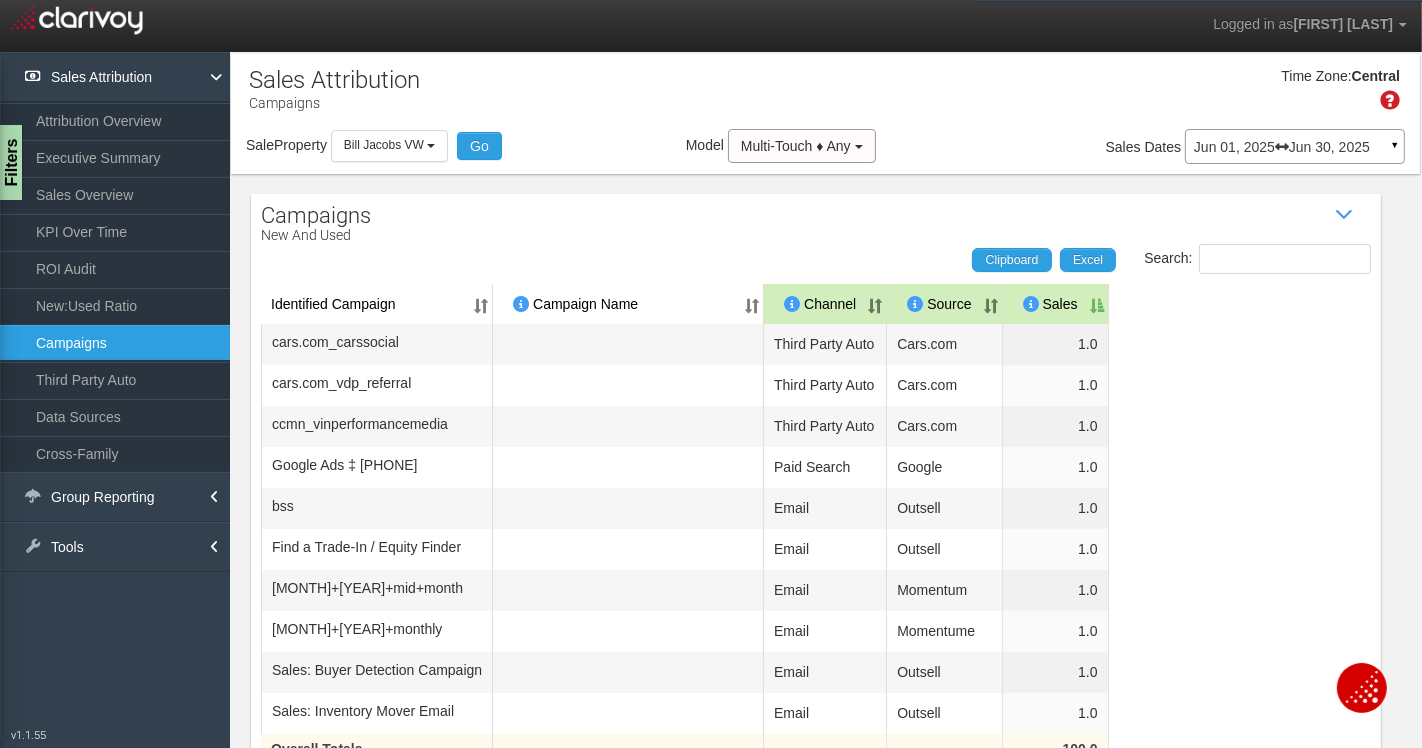 click on "Sales" at bounding box center [1056, 304] 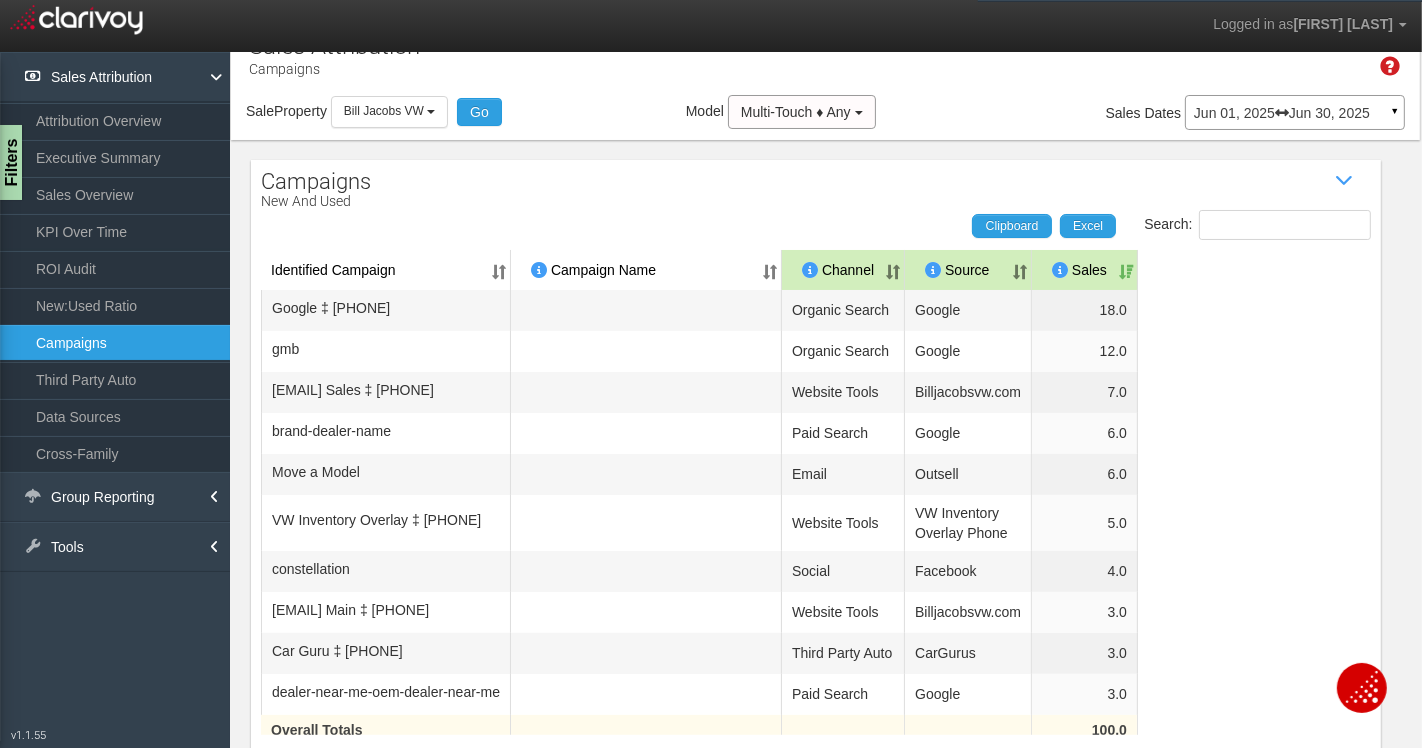 scroll, scrollTop: 0, scrollLeft: 0, axis: both 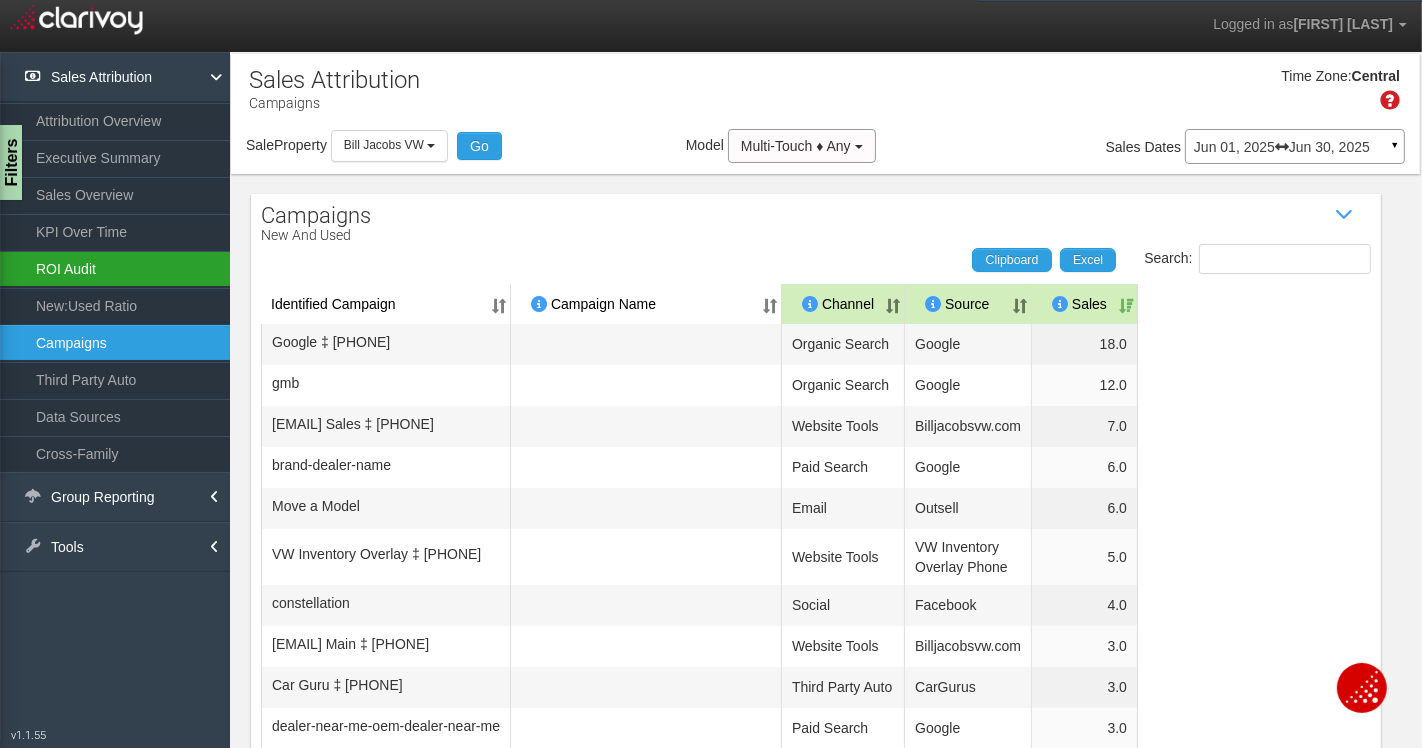 click on "ROI Audit" at bounding box center (115, 269) 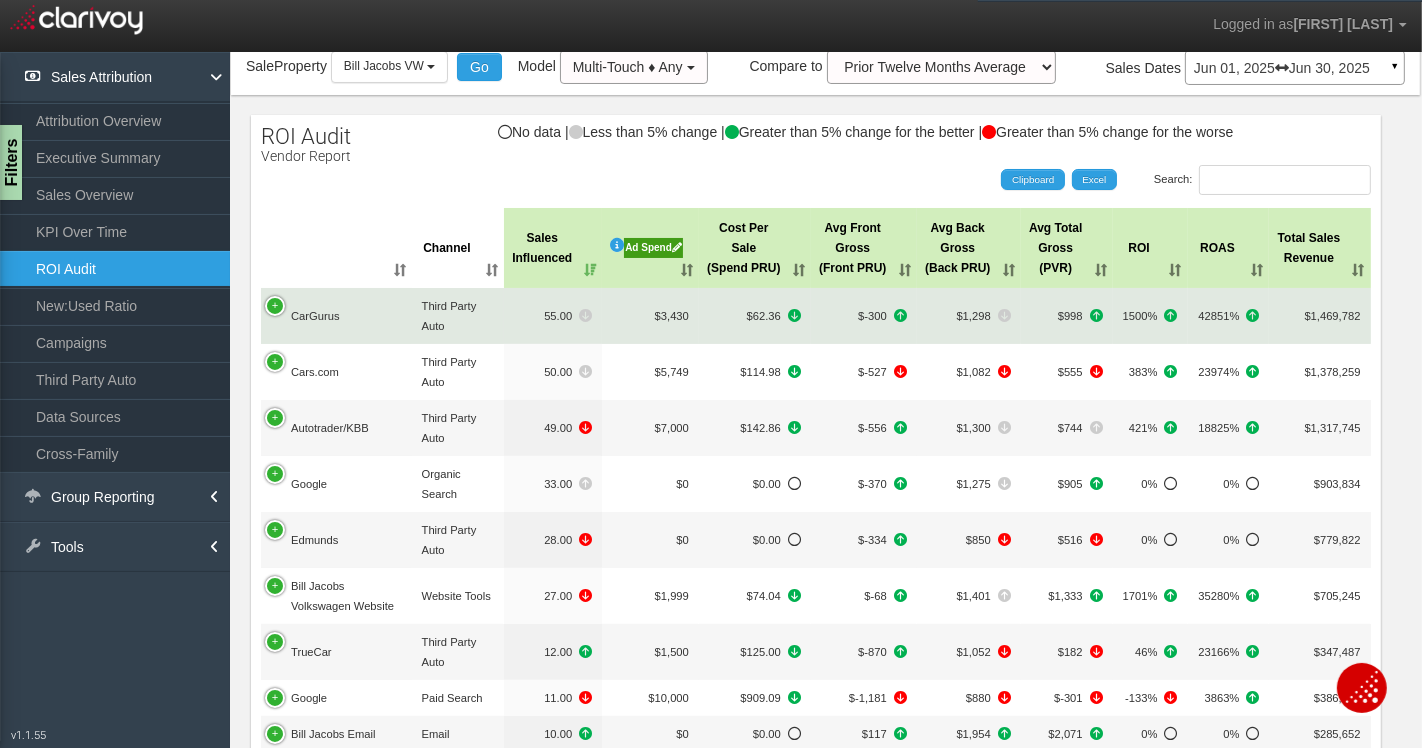 scroll, scrollTop: 111, scrollLeft: 0, axis: vertical 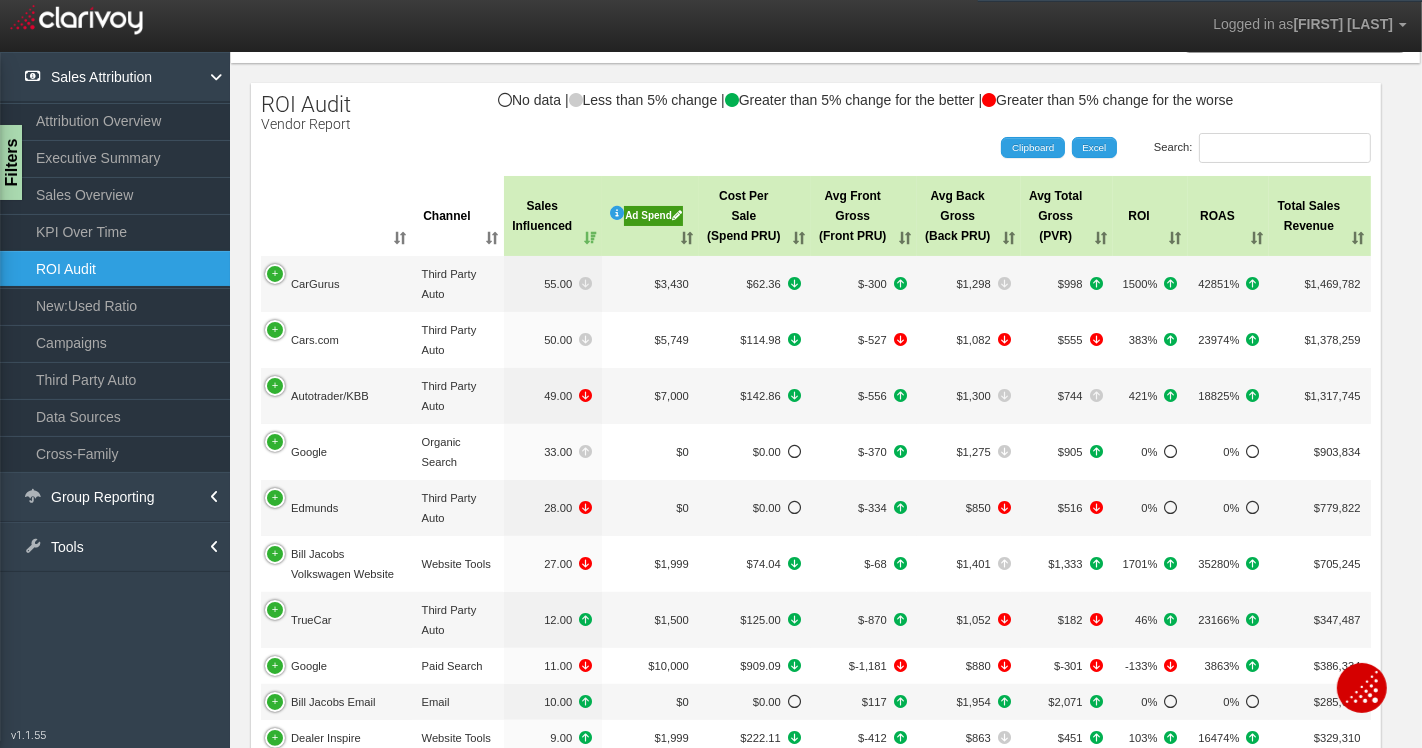 drag, startPoint x: 1231, startPoint y: 387, endPoint x: 1317, endPoint y: 152, distance: 250.24188 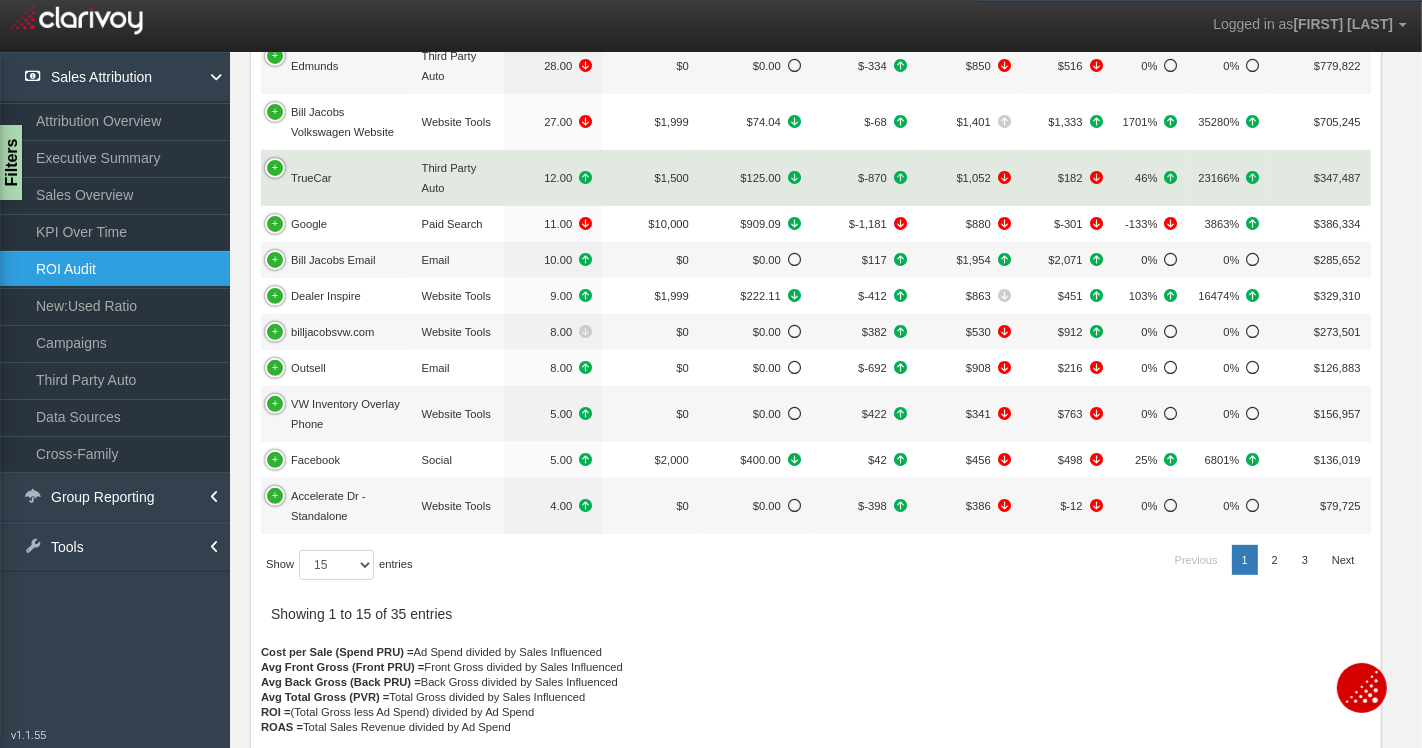 scroll, scrollTop: 555, scrollLeft: 0, axis: vertical 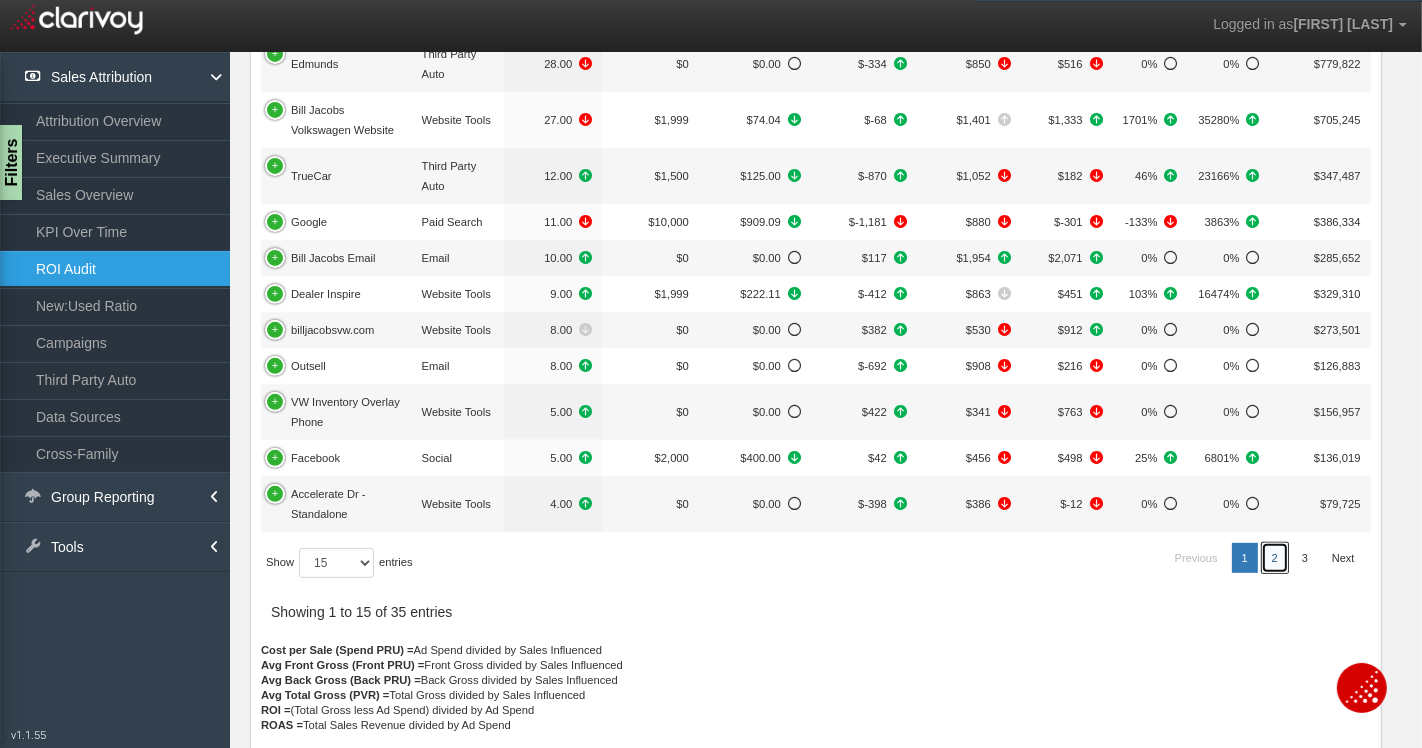 click on "2" at bounding box center (1196, 558) 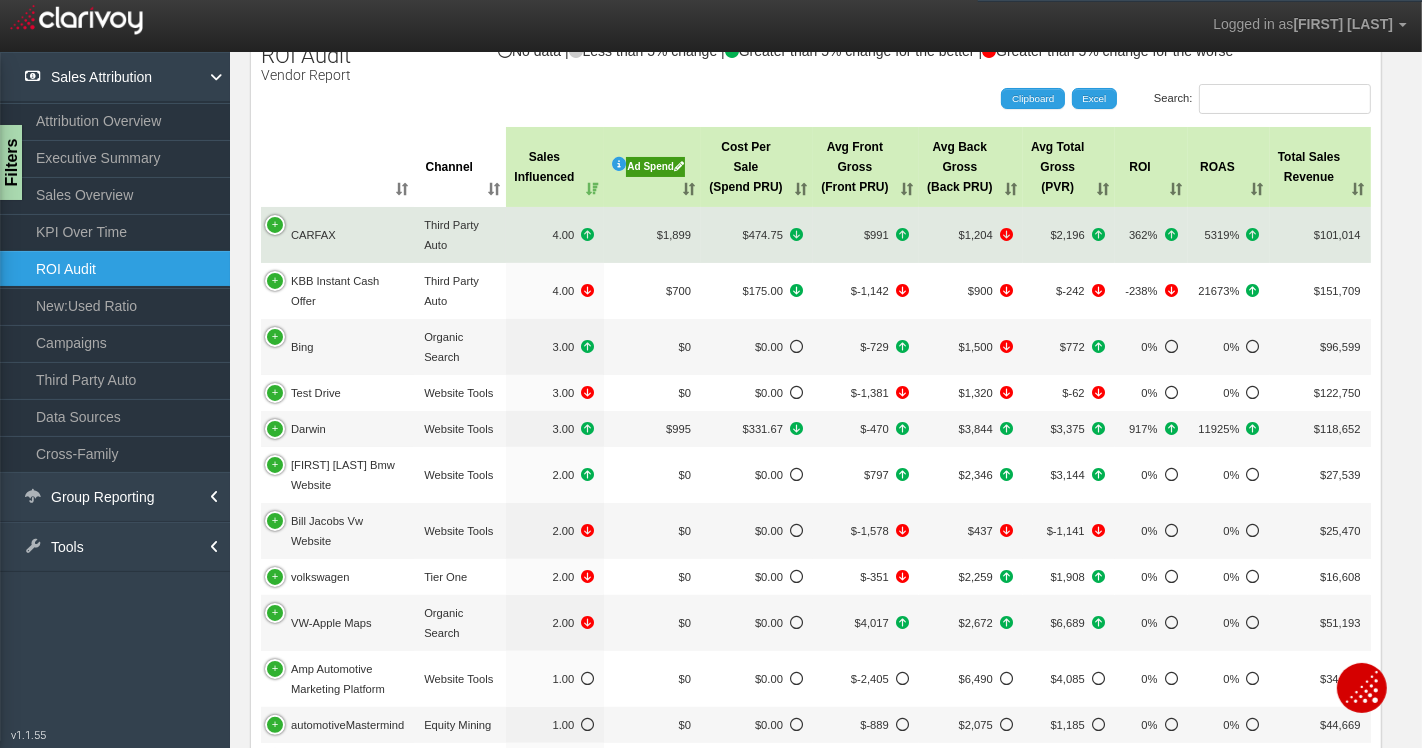 scroll, scrollTop: 0, scrollLeft: 0, axis: both 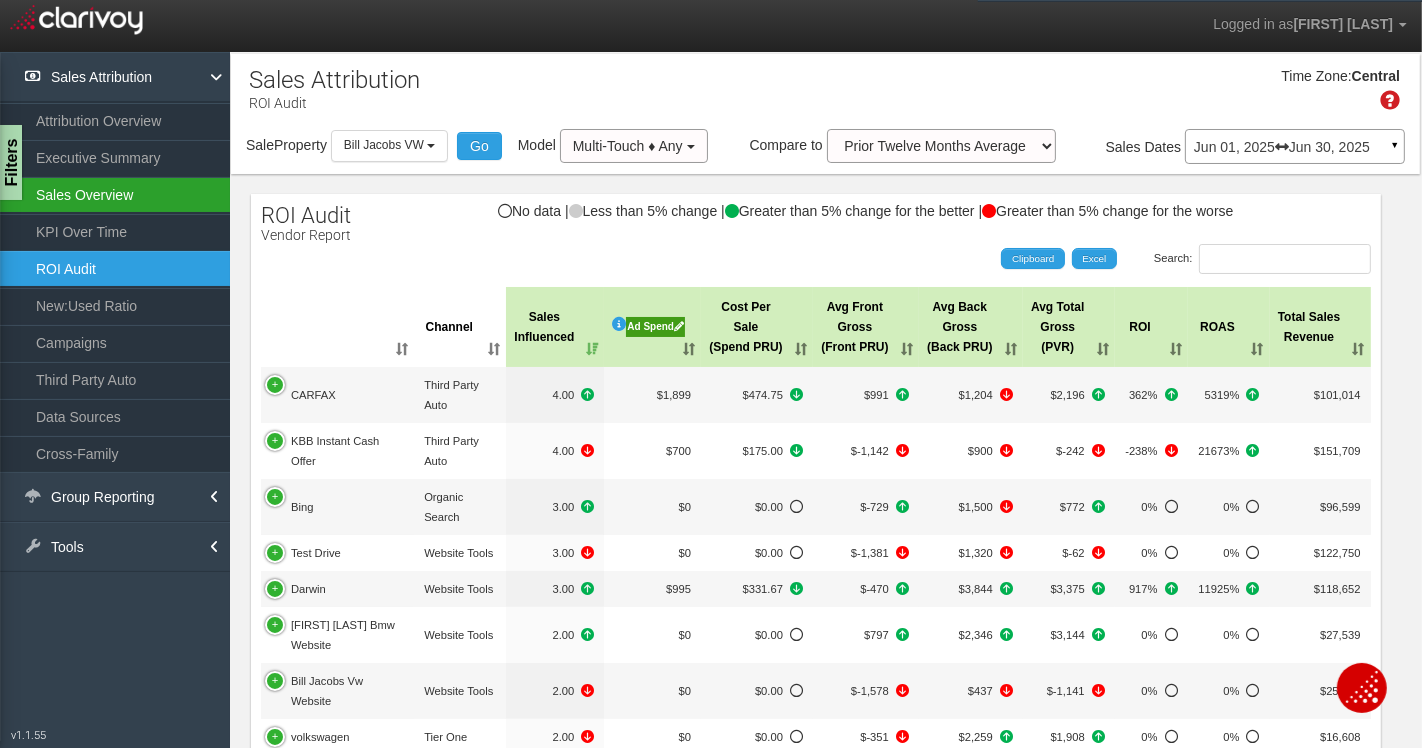 click on "Sales Overview" at bounding box center (115, 195) 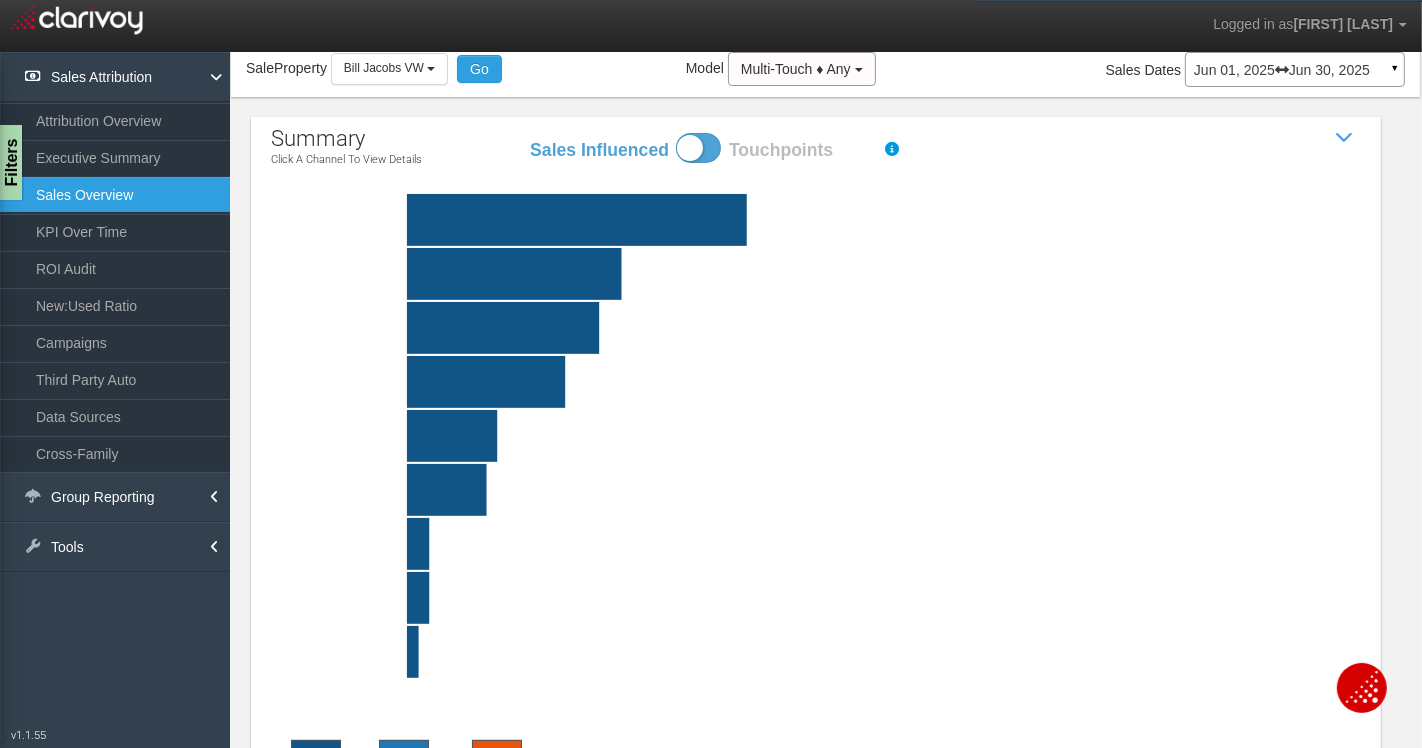 scroll, scrollTop: 111, scrollLeft: 0, axis: vertical 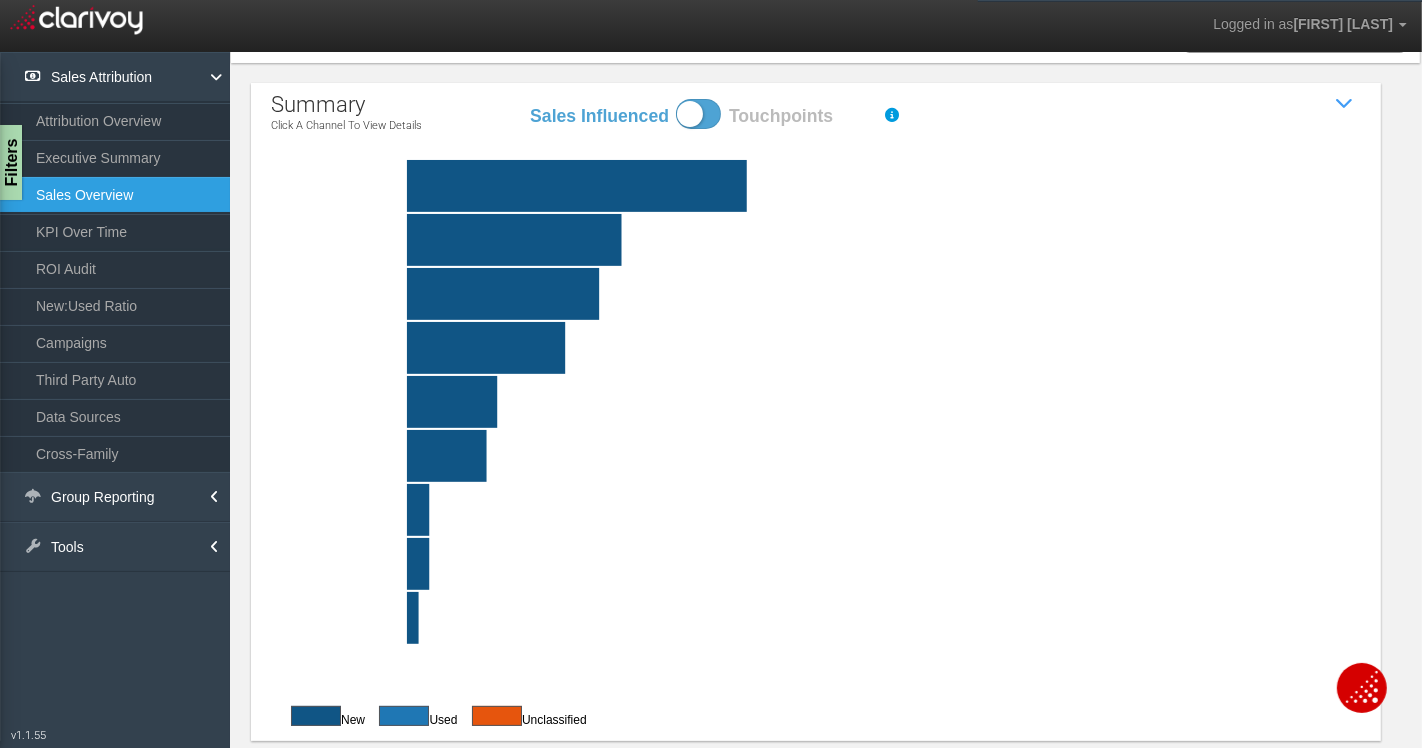 click at bounding box center [865, 456] 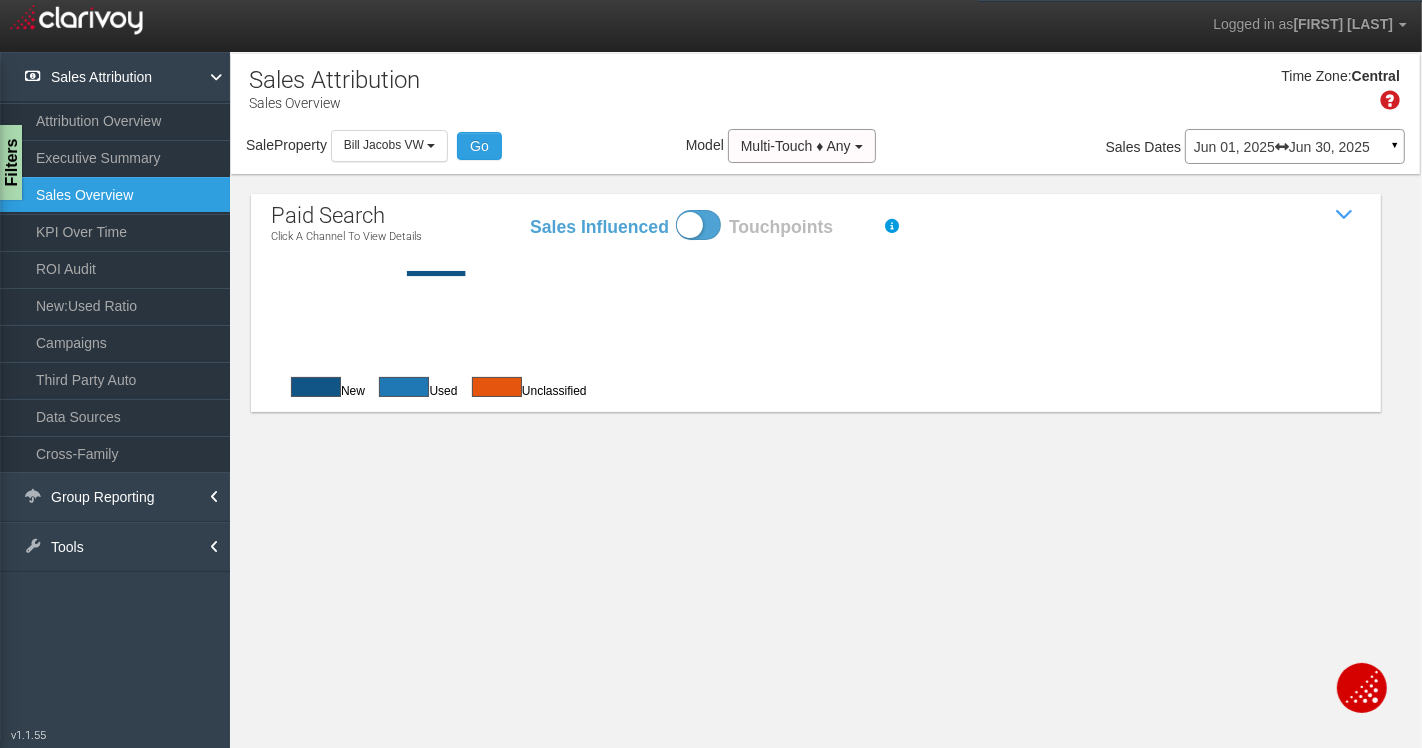 scroll, scrollTop: 0, scrollLeft: 0, axis: both 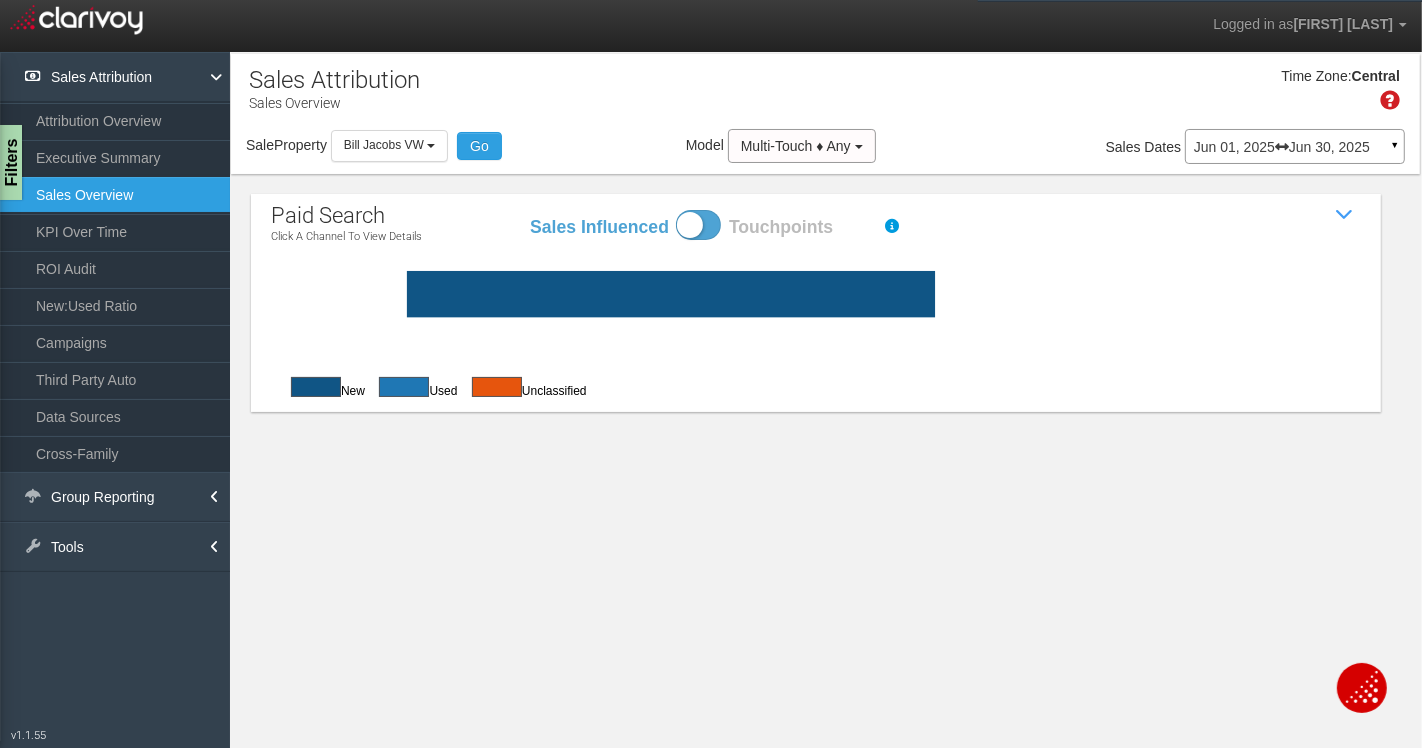 click on "paid search
Click a channel to view details
Sales Influenced 			 Touchpoints
Show / Hide Sales Attribution Chart
Google   Click bar to return to channels 7 Google   Click bar to return to channels 4 11.00 0 1 2 3 4 5 6 7 8 9 10 11 12 « Google
New
Used
Unclassified" at bounding box center [816, 303] 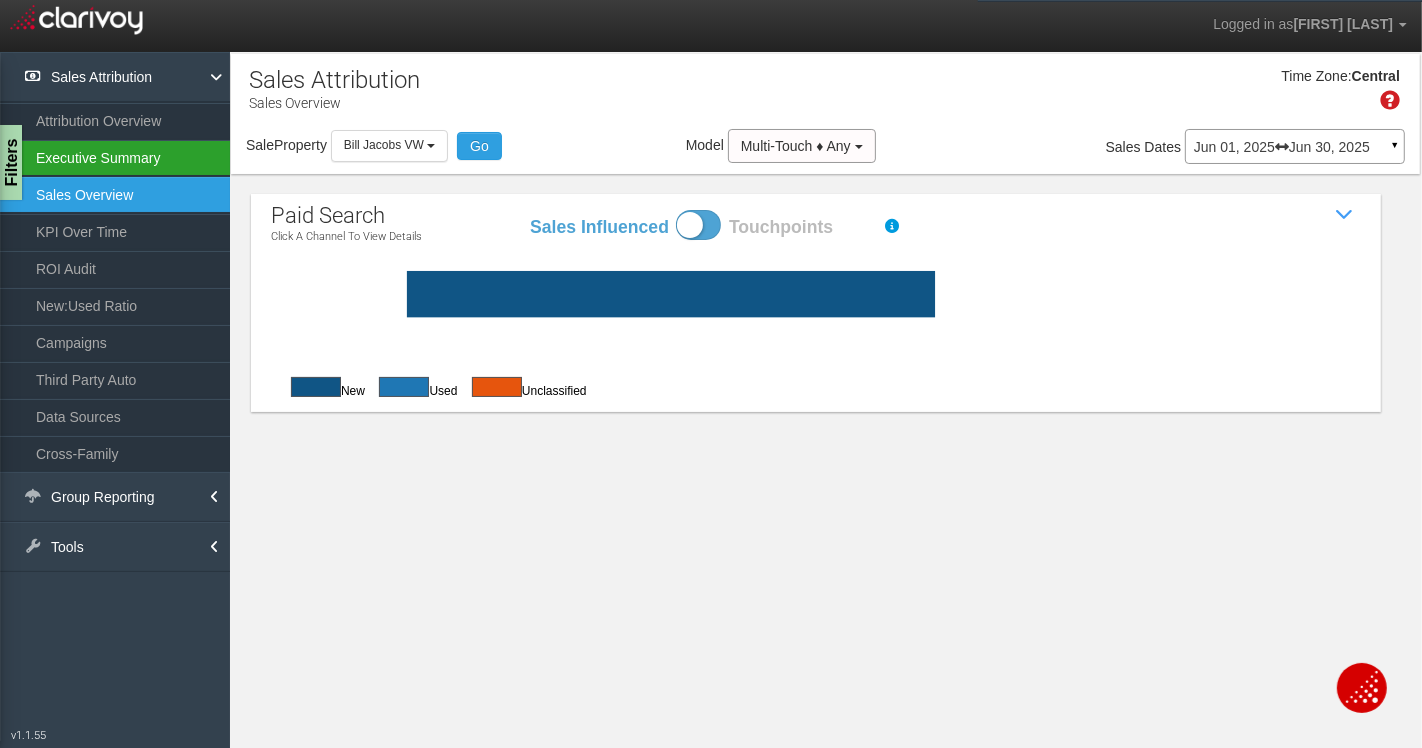 click on "Executive Summary" at bounding box center [115, 158] 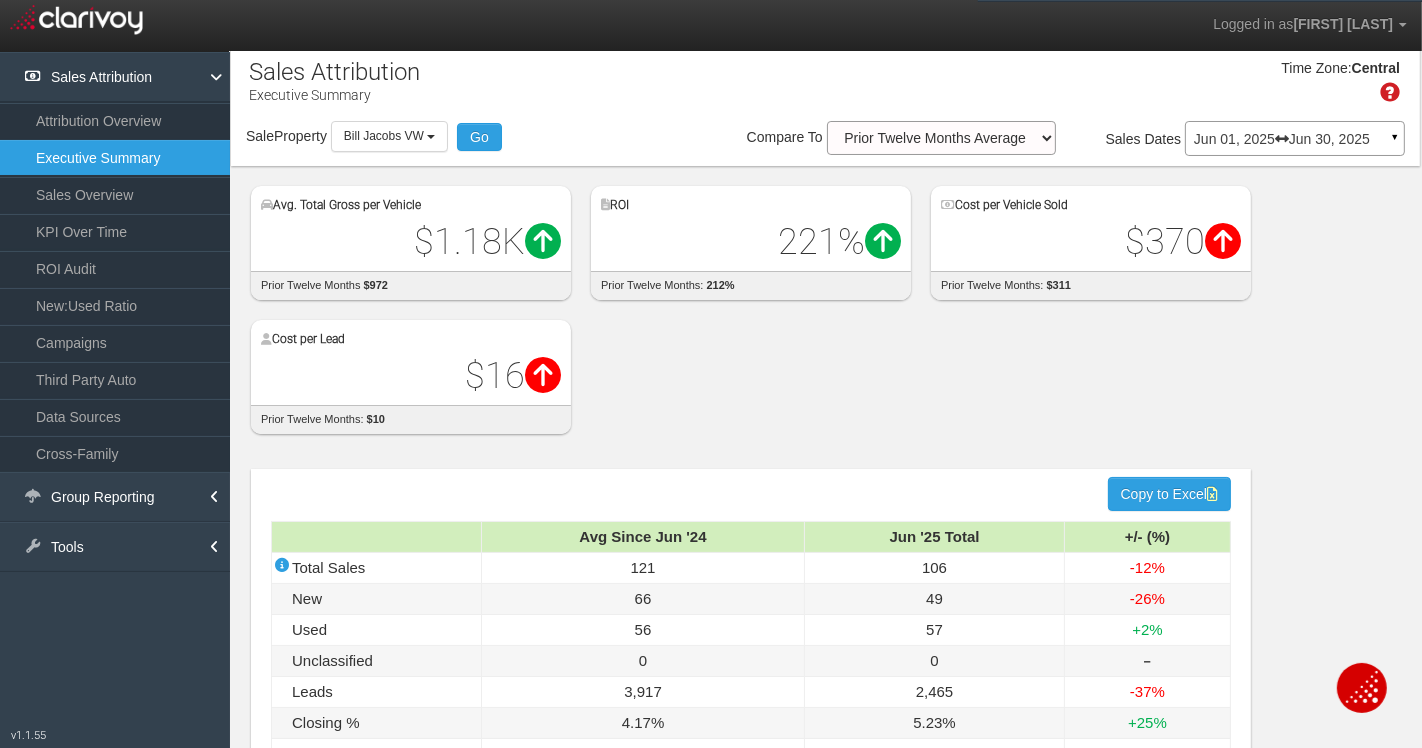scroll, scrollTop: 0, scrollLeft: 0, axis: both 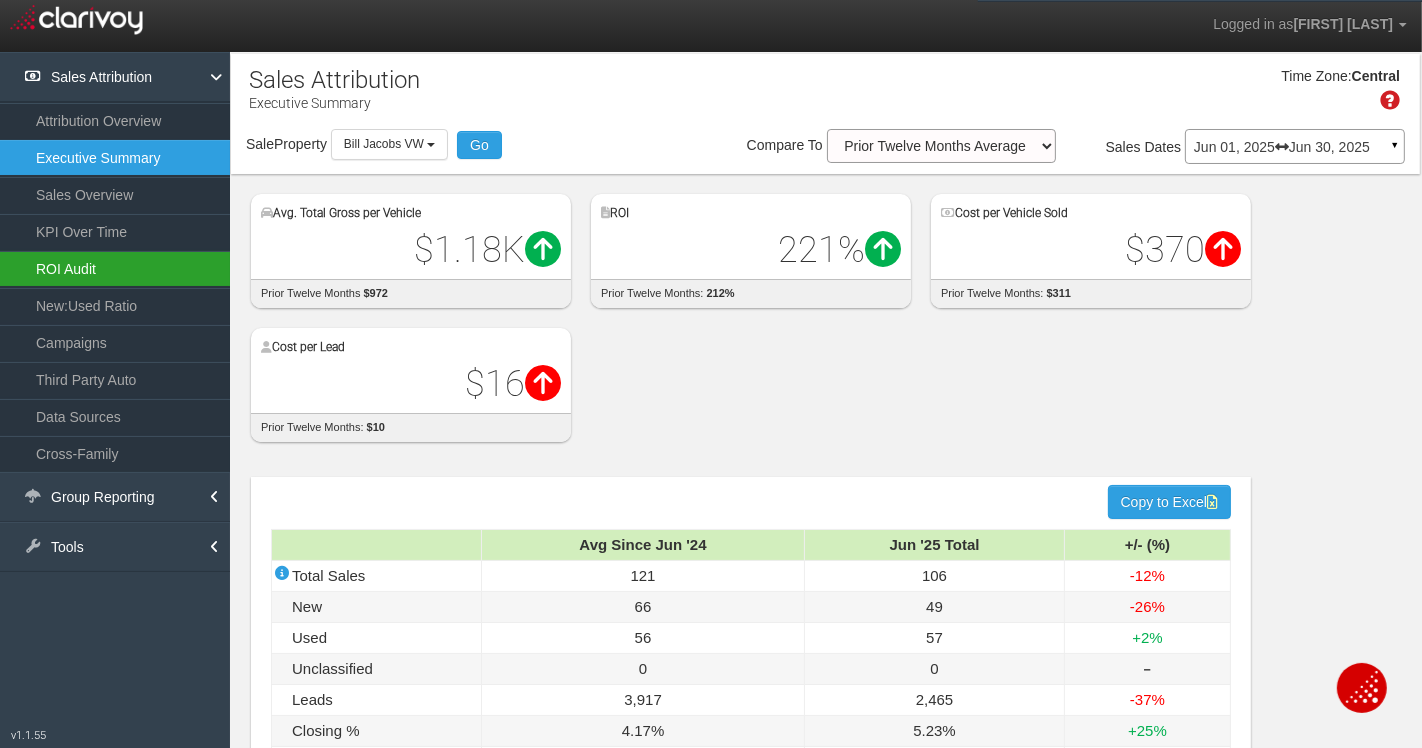 click on "ROI Audit" at bounding box center [115, 269] 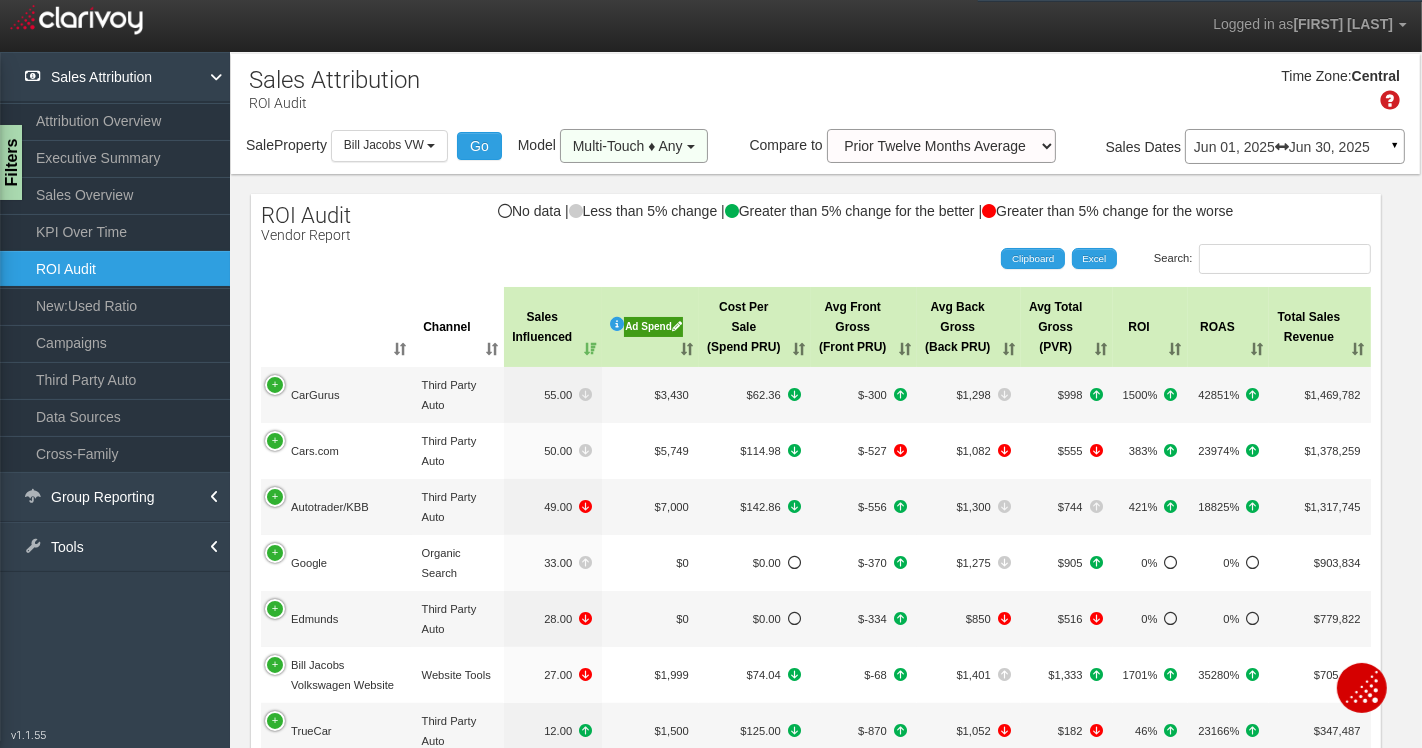 click on "Multi-Touch ♦ Any" at bounding box center [634, 146] 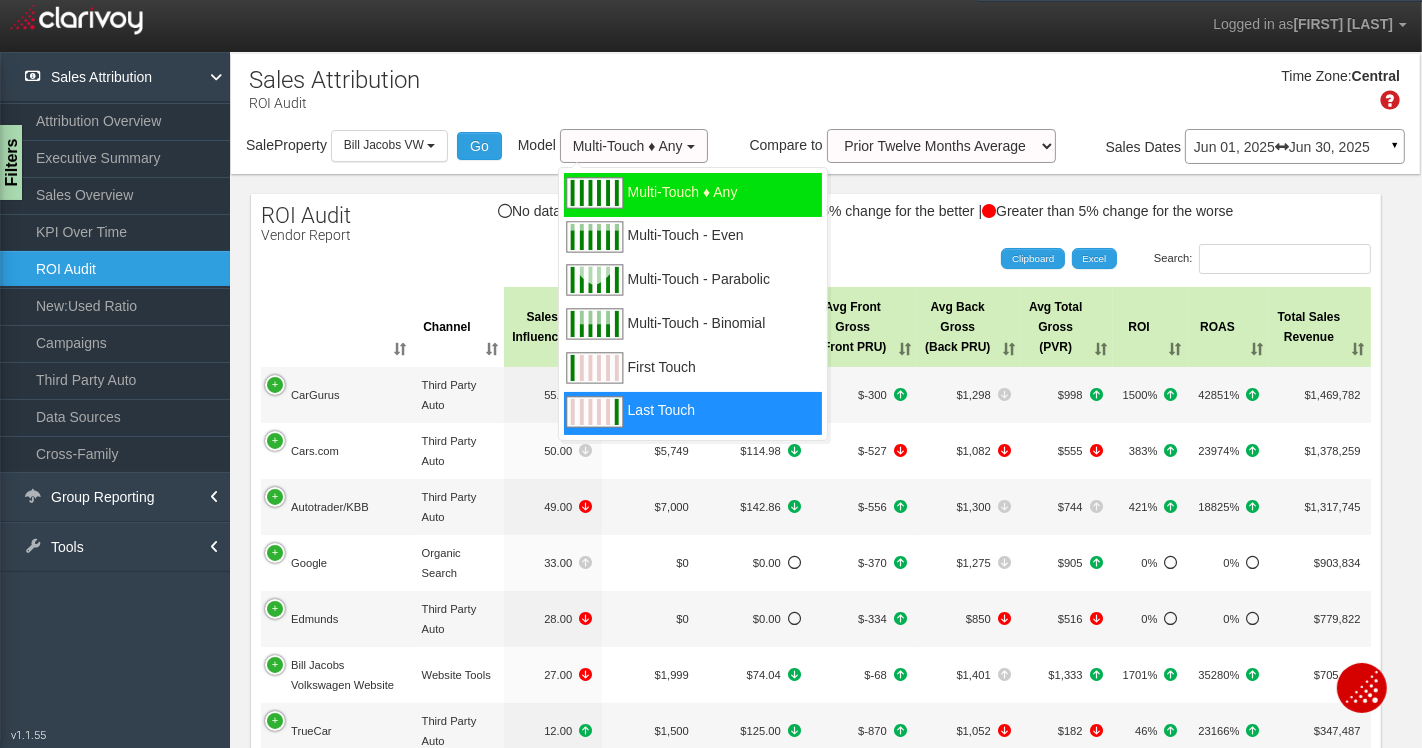 click on "Last Touch" at bounding box center [661, 422] 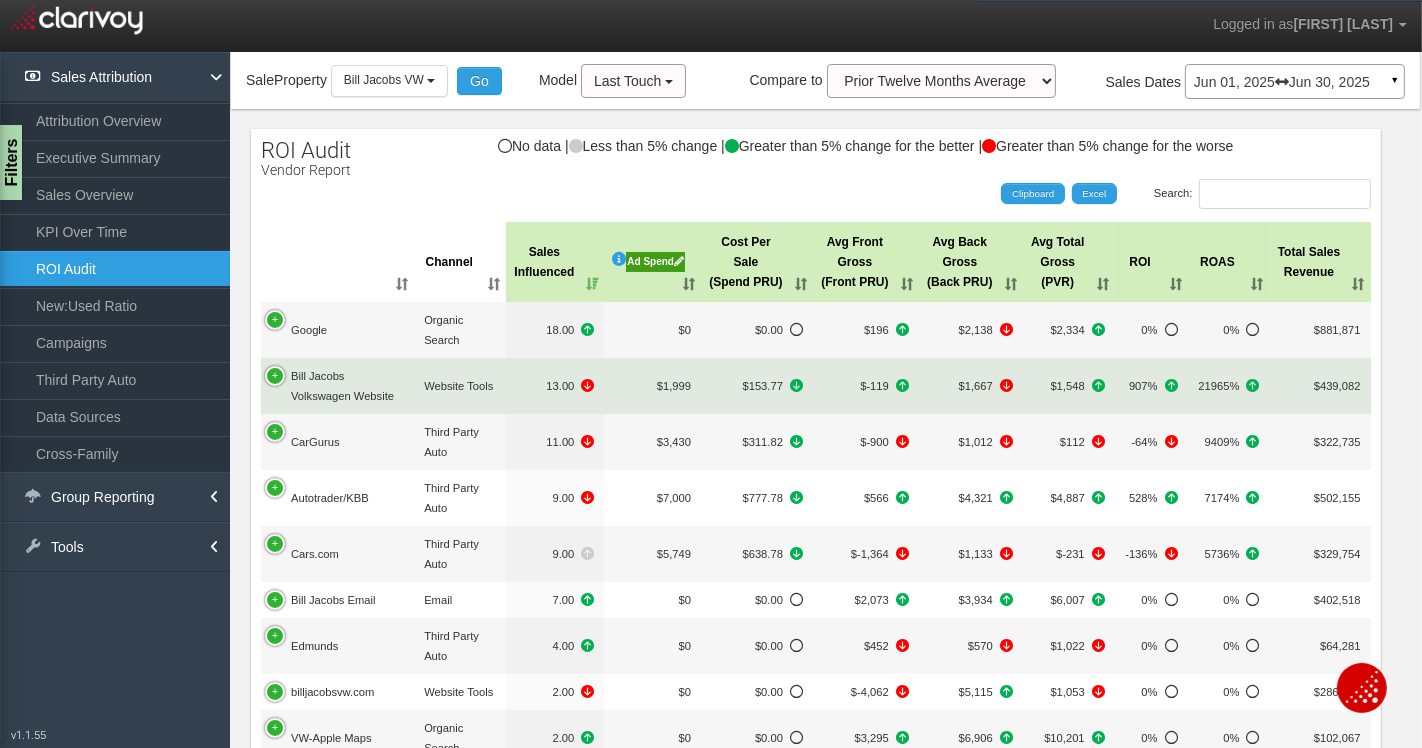 scroll, scrollTop: 0, scrollLeft: 0, axis: both 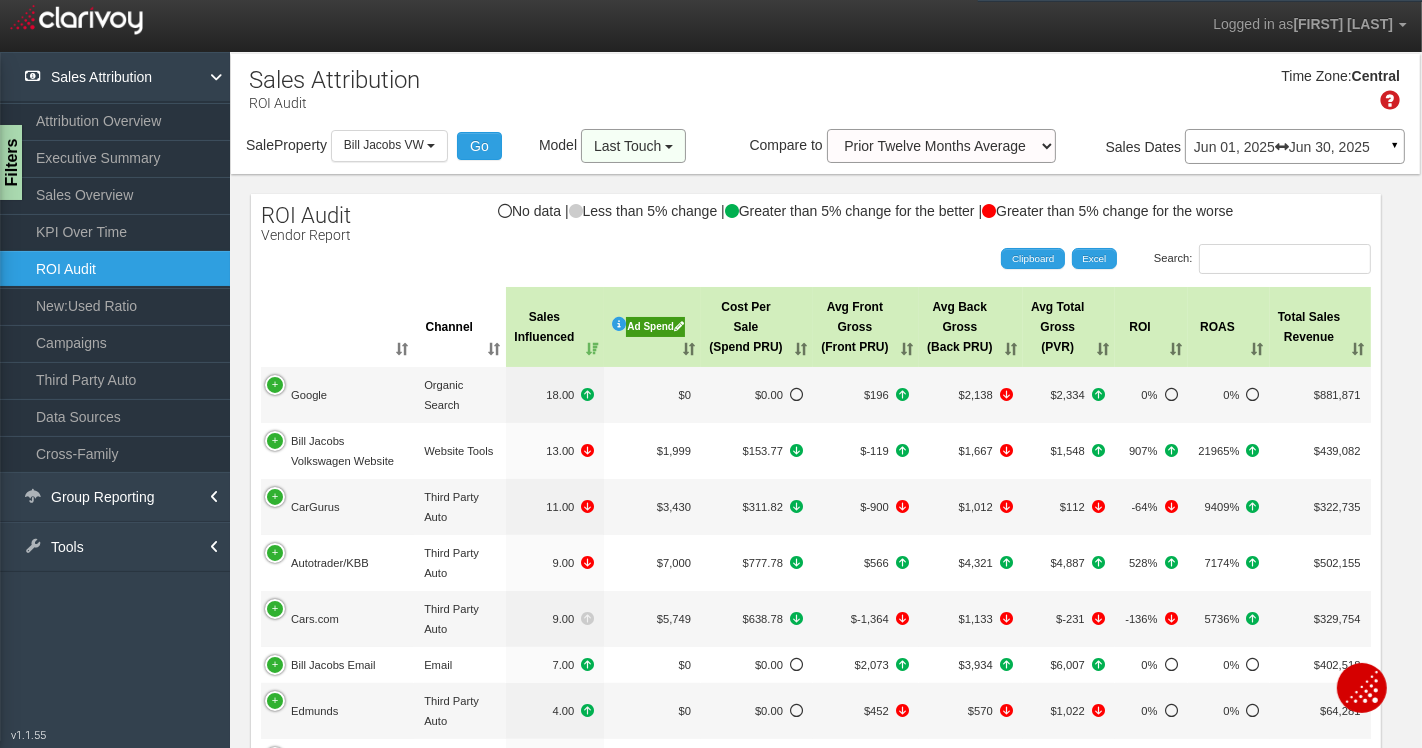 click on "Last Touch" at bounding box center (627, 146) 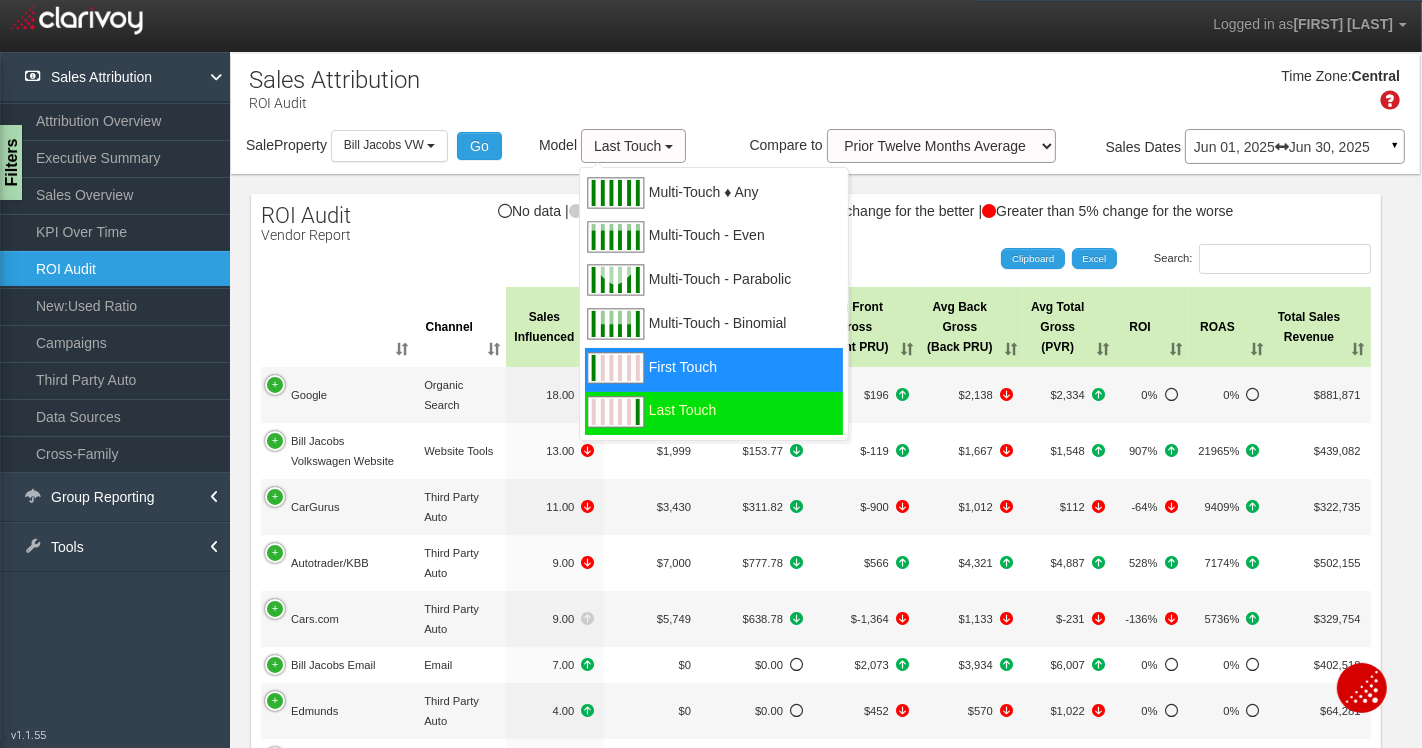 click on "First Touch" at bounding box center (683, 379) 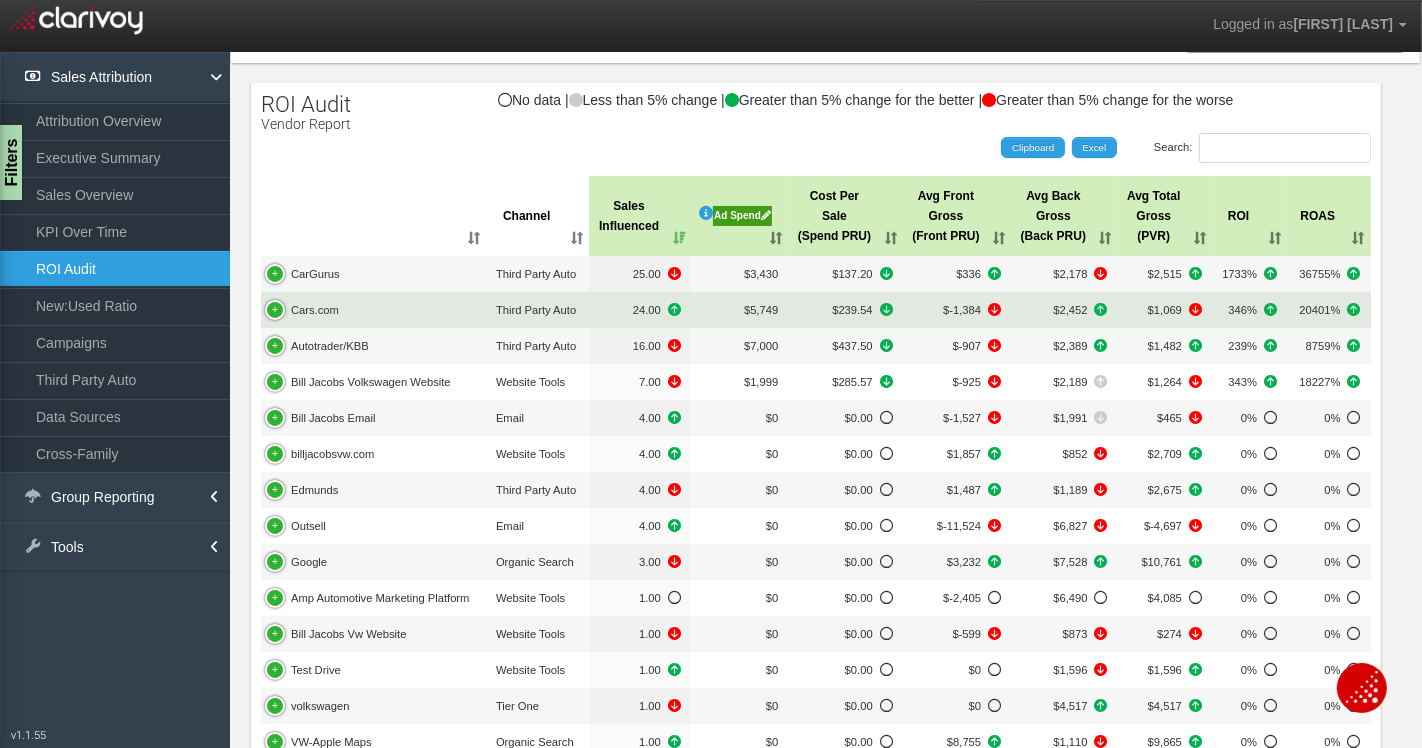 scroll, scrollTop: 0, scrollLeft: 0, axis: both 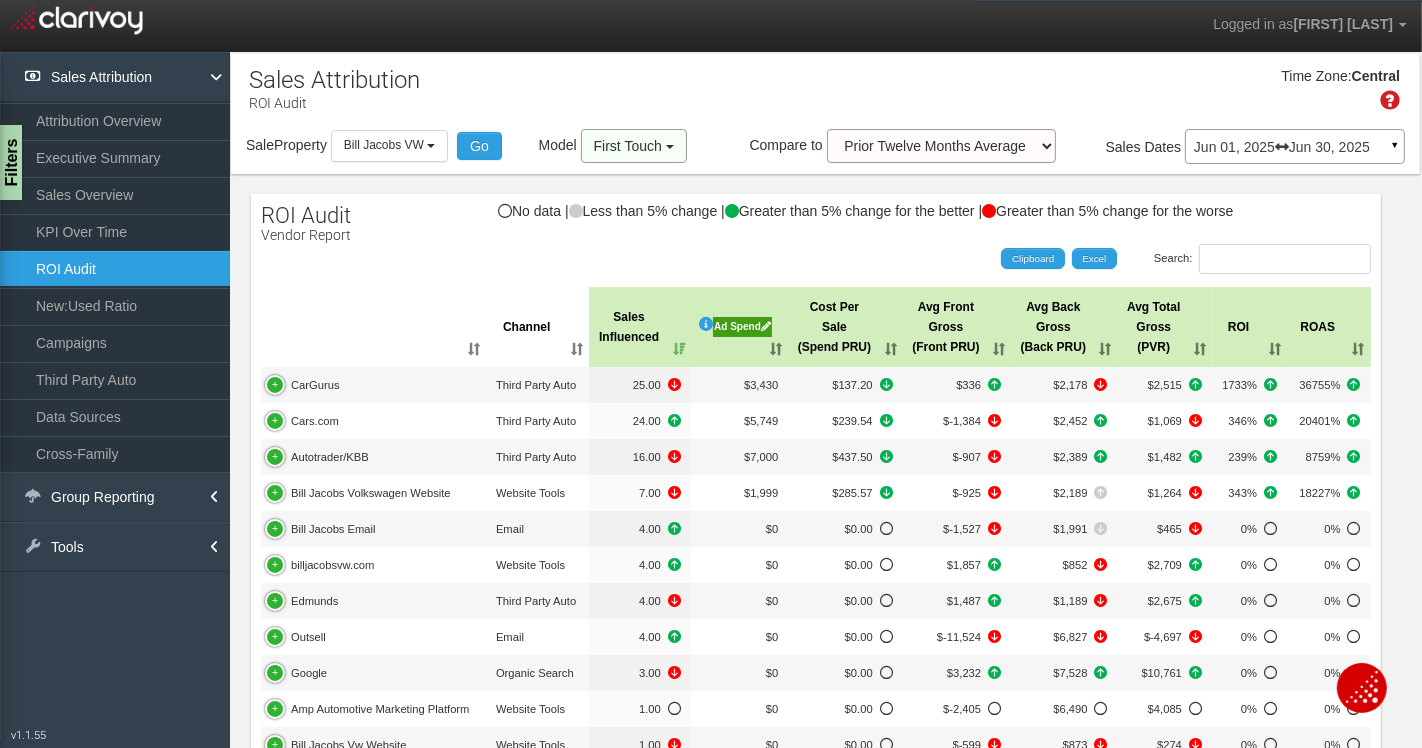 click on "First Touch" at bounding box center (628, 146) 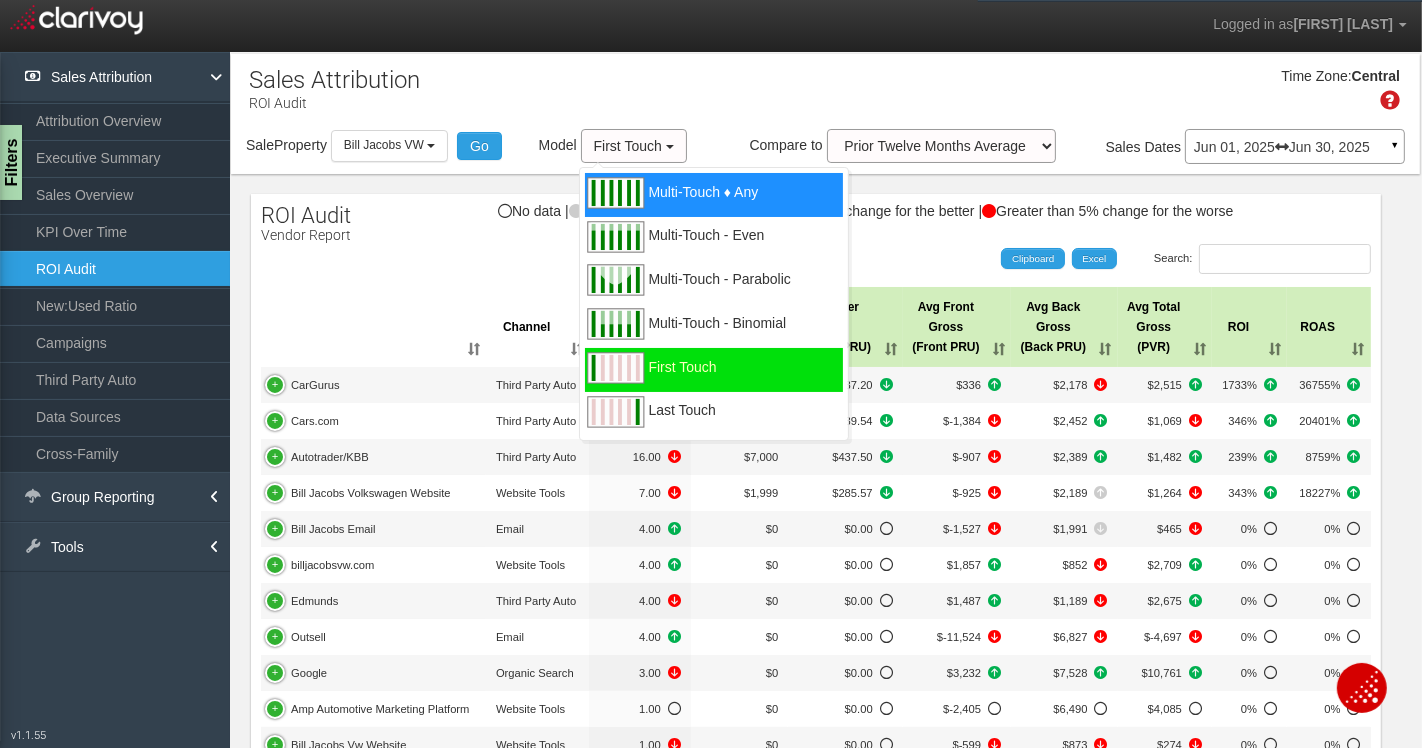click on "Multi-Touch ♦ Any" at bounding box center [703, 204] 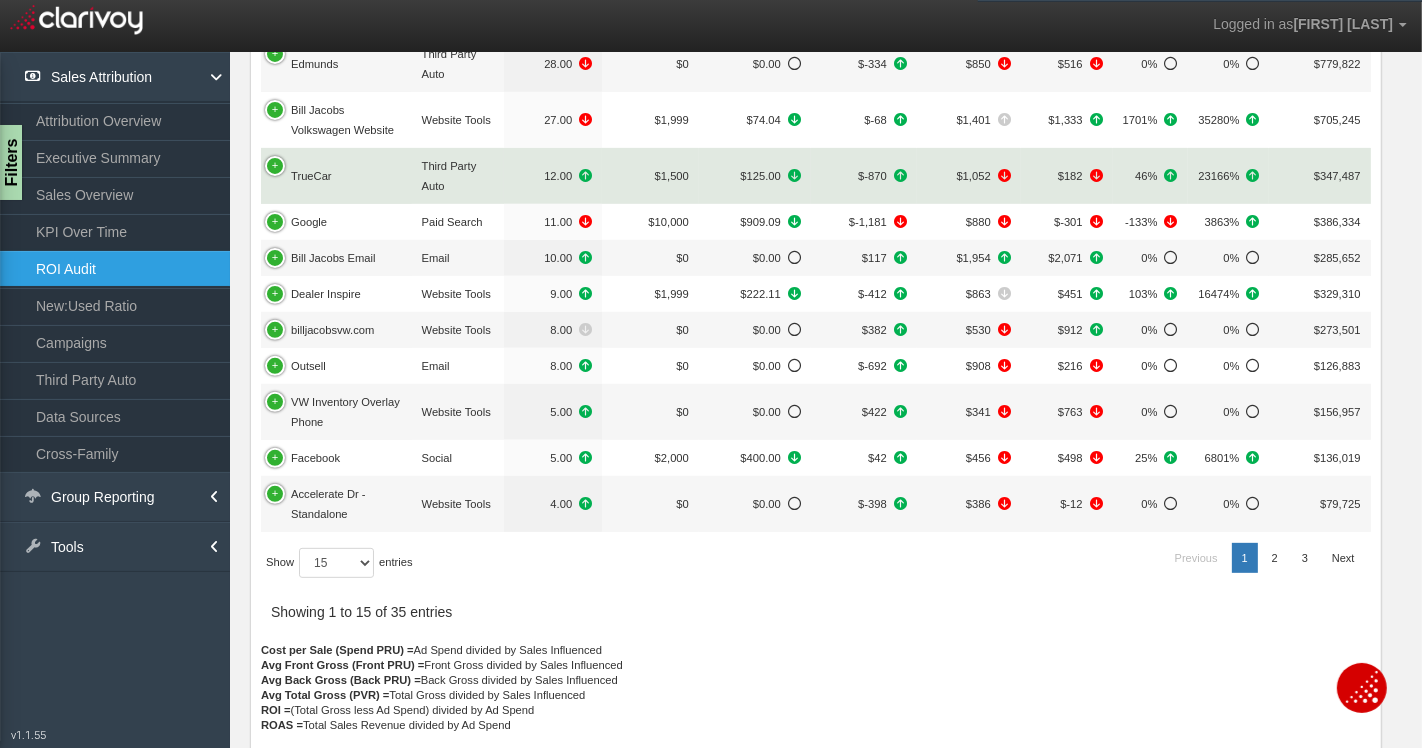 scroll, scrollTop: 659, scrollLeft: 0, axis: vertical 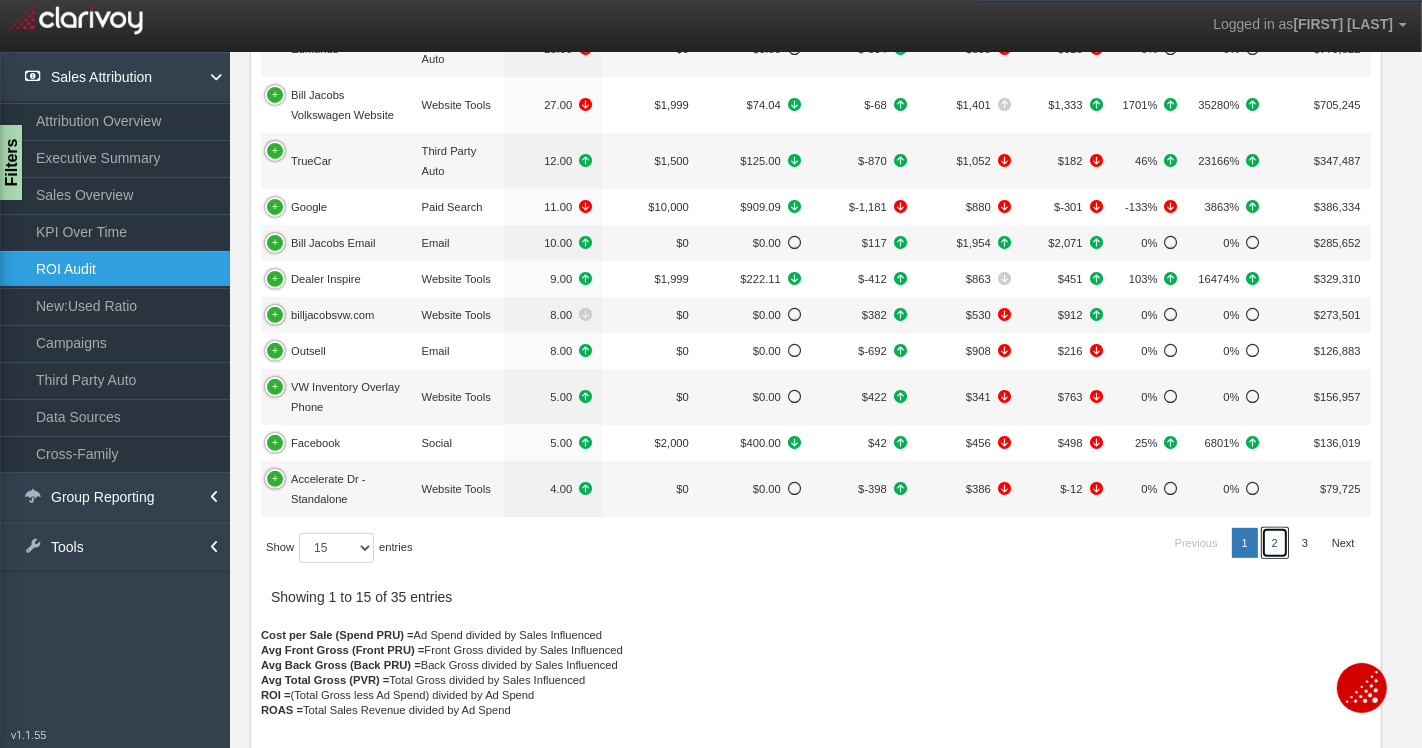click on "2" at bounding box center (1196, 543) 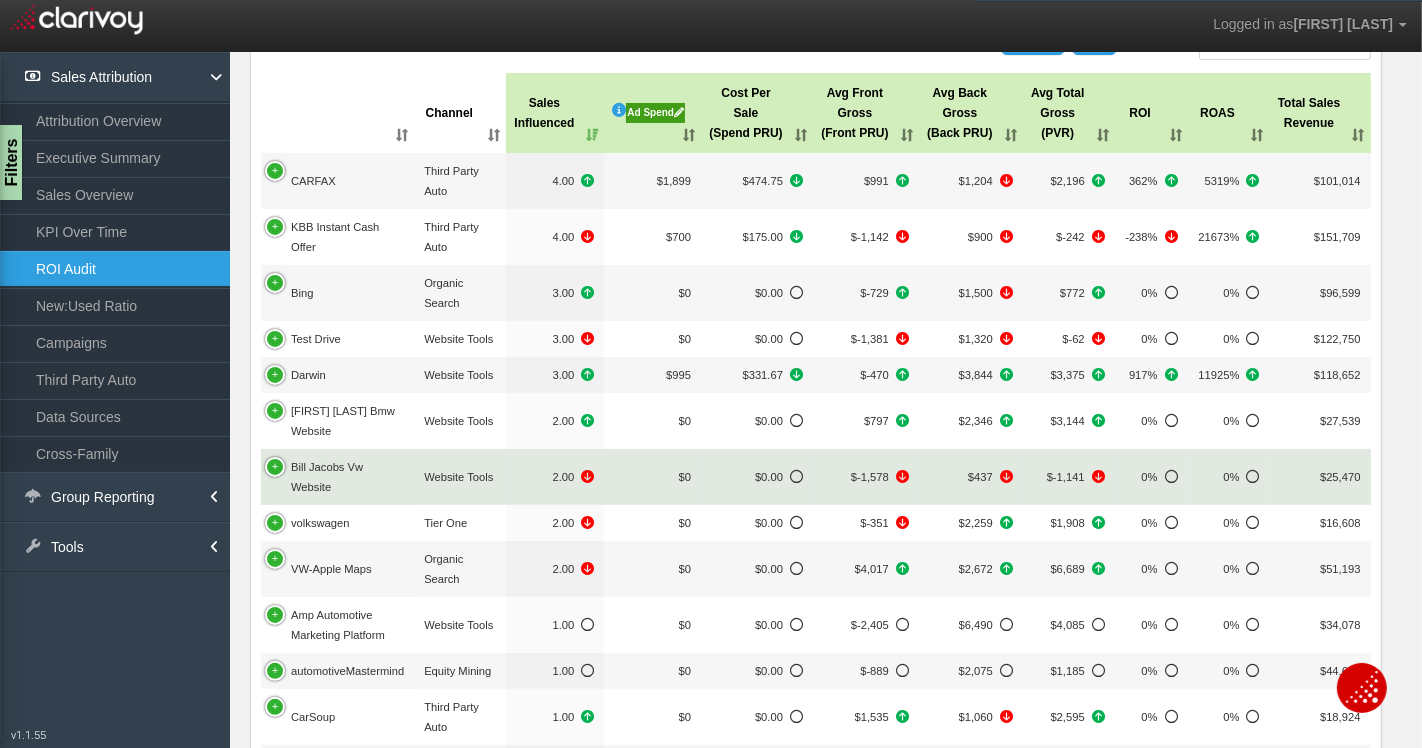 scroll, scrollTop: 0, scrollLeft: 0, axis: both 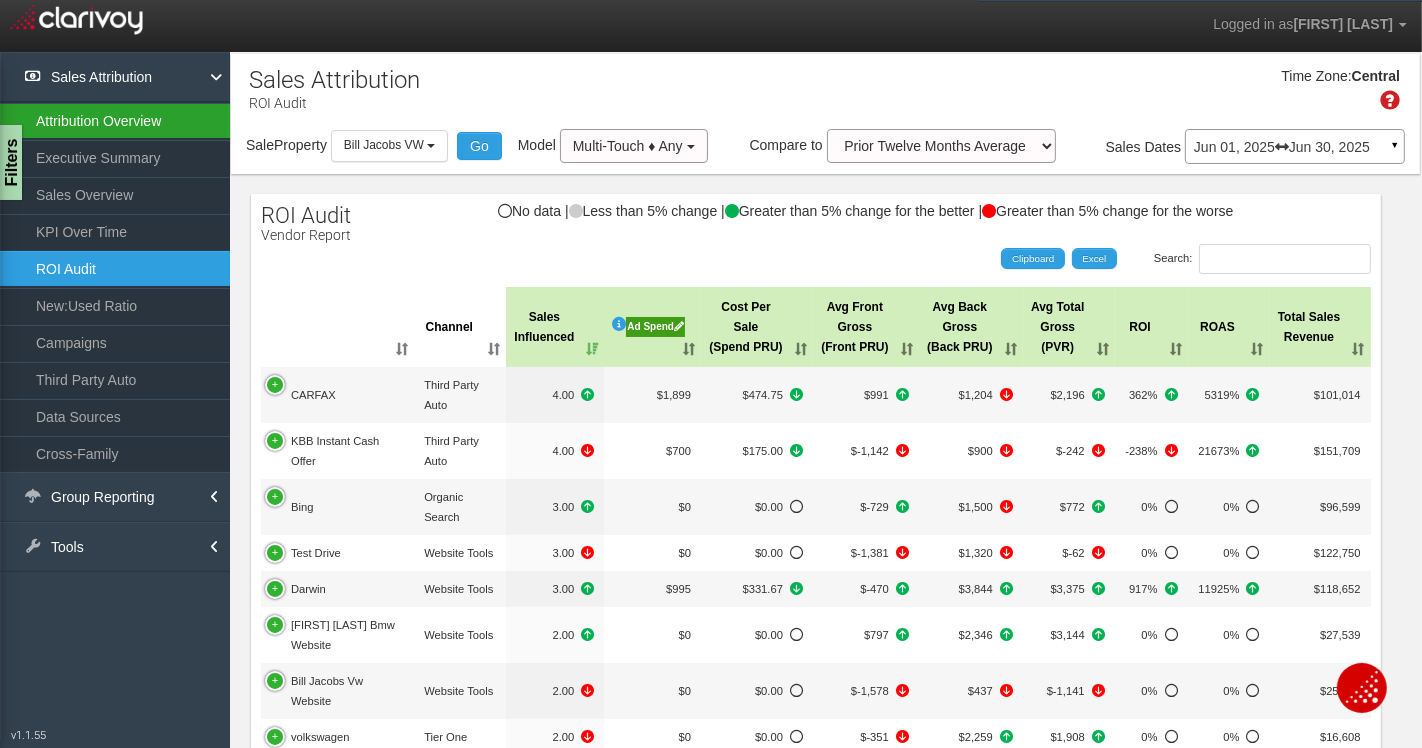 click on "Attribution Overview" at bounding box center (115, 121) 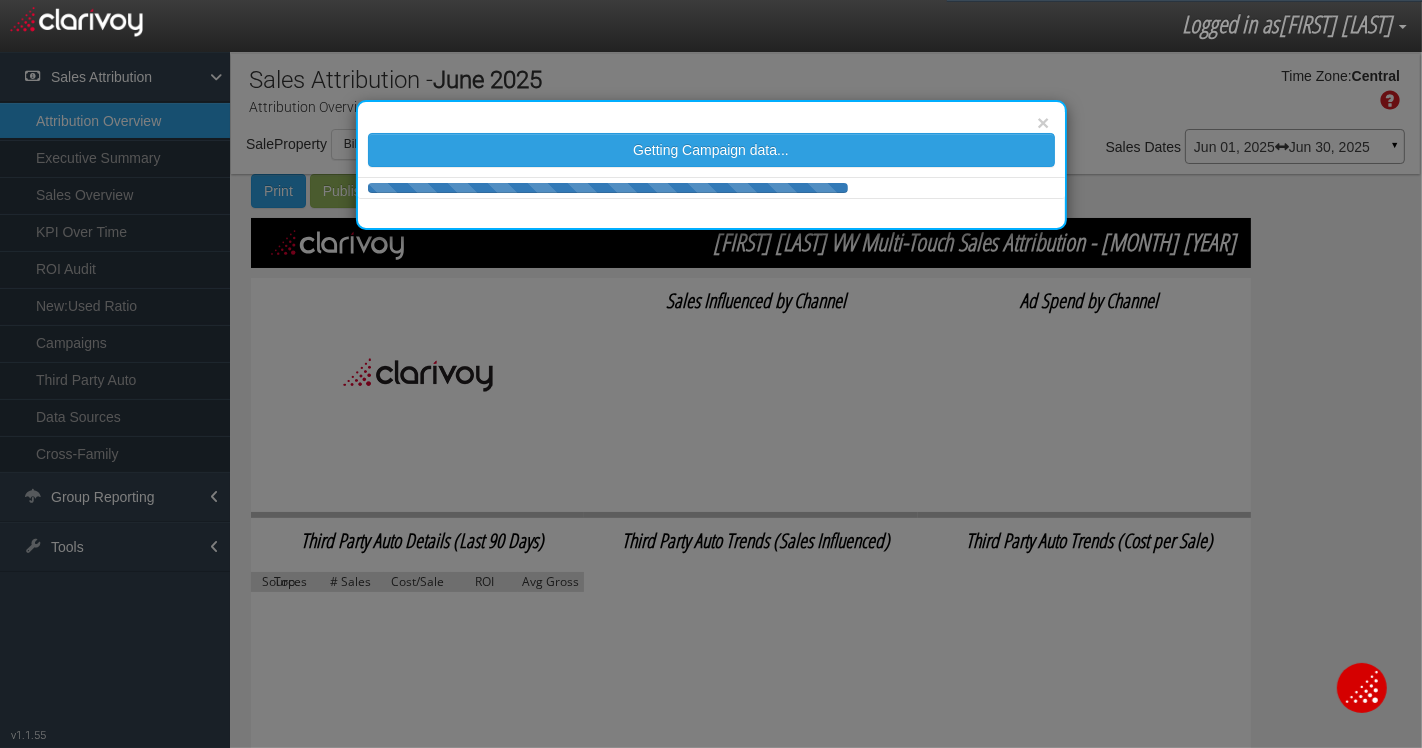 scroll, scrollTop: 0, scrollLeft: 0, axis: both 